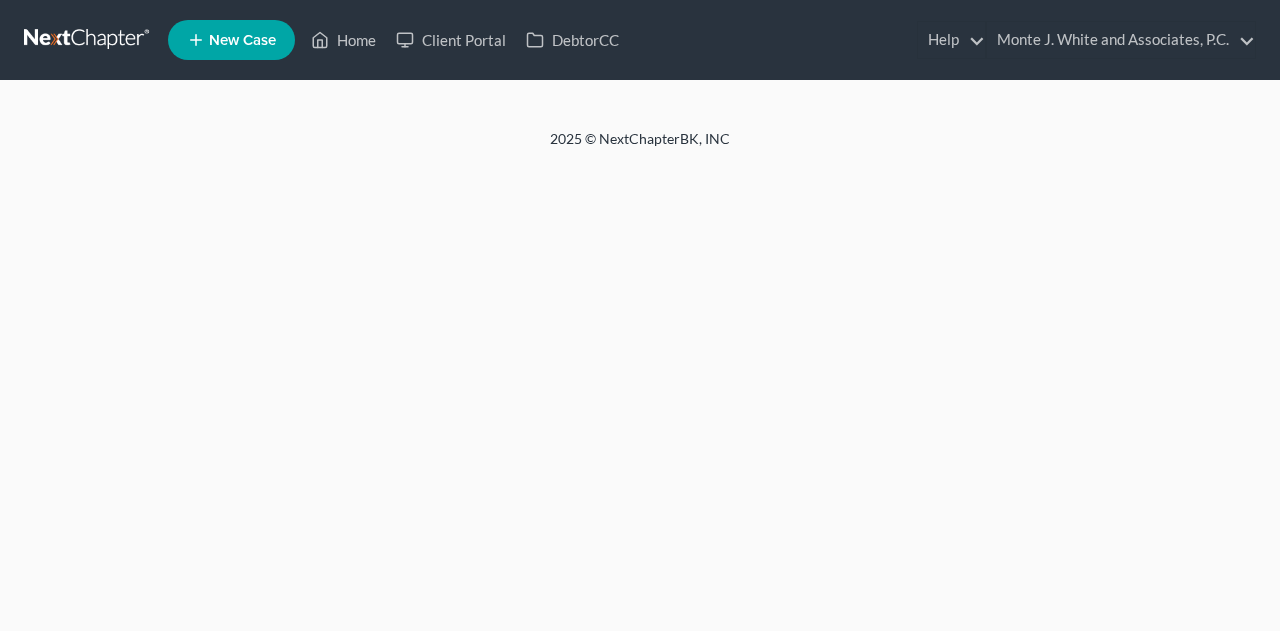 scroll, scrollTop: 0, scrollLeft: 0, axis: both 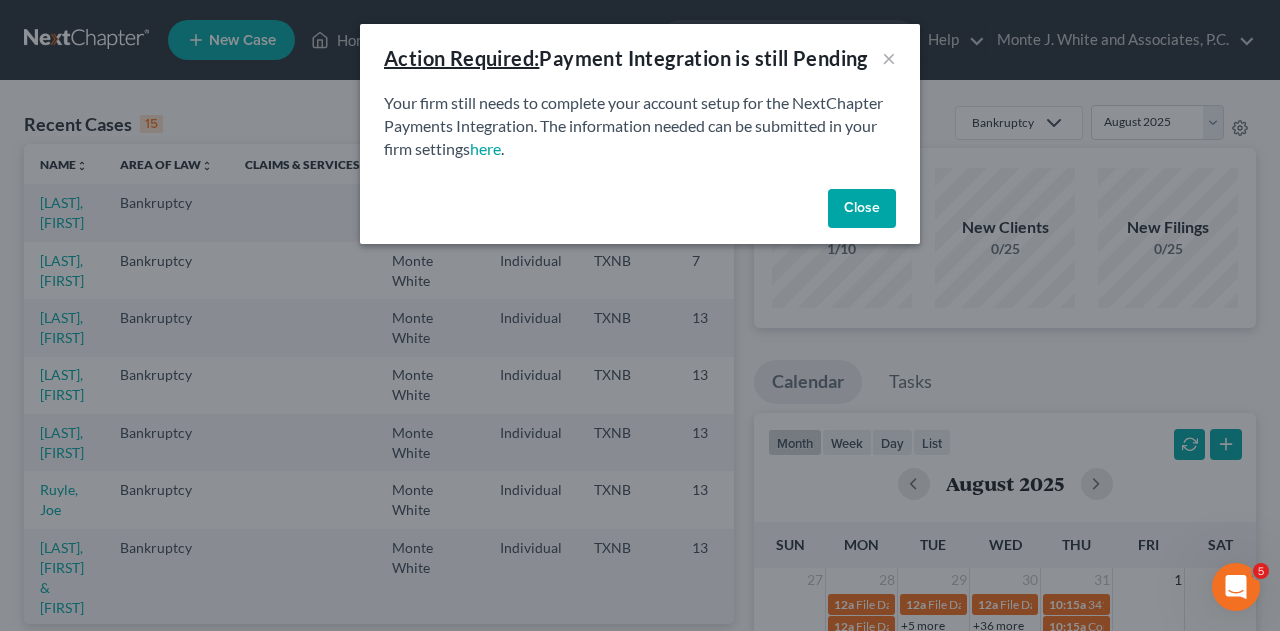 click on "Close" at bounding box center (862, 209) 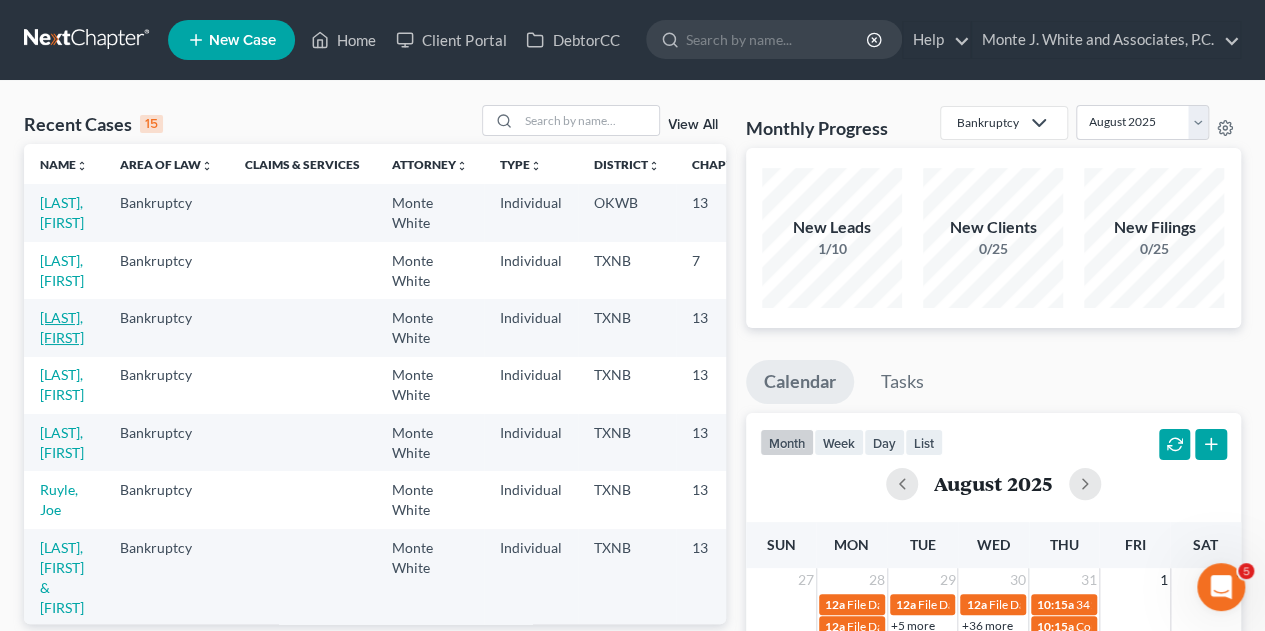 click on "[LAST], [FIRST]" at bounding box center [62, 327] 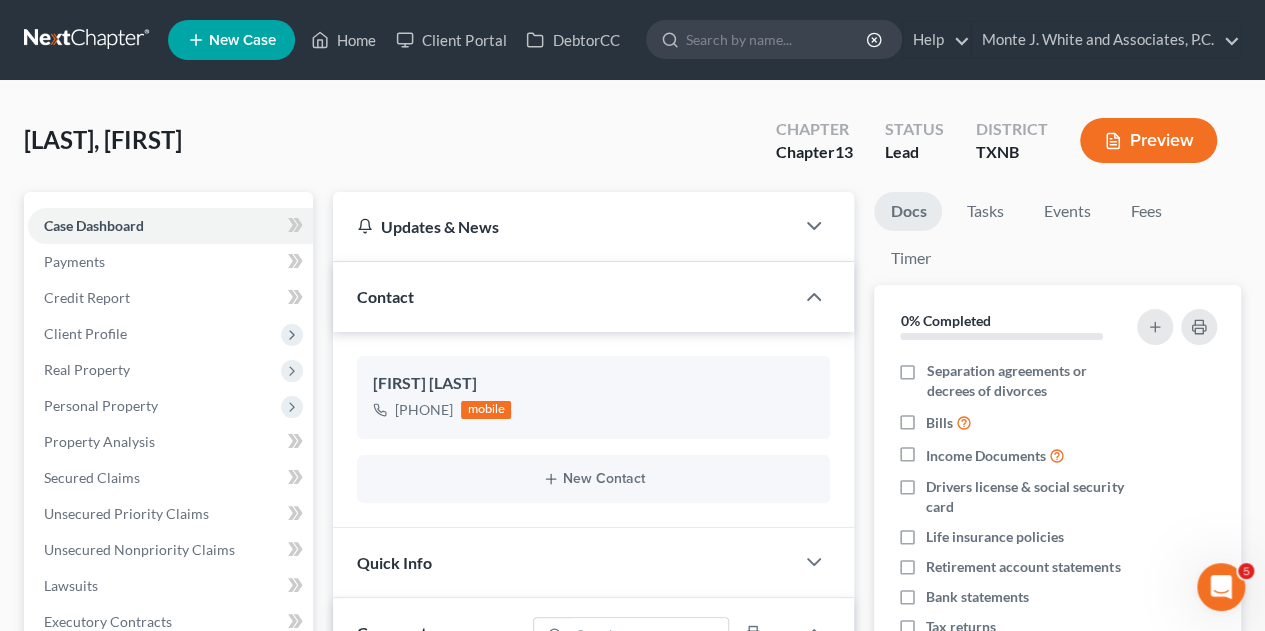 scroll, scrollTop: 240, scrollLeft: 0, axis: vertical 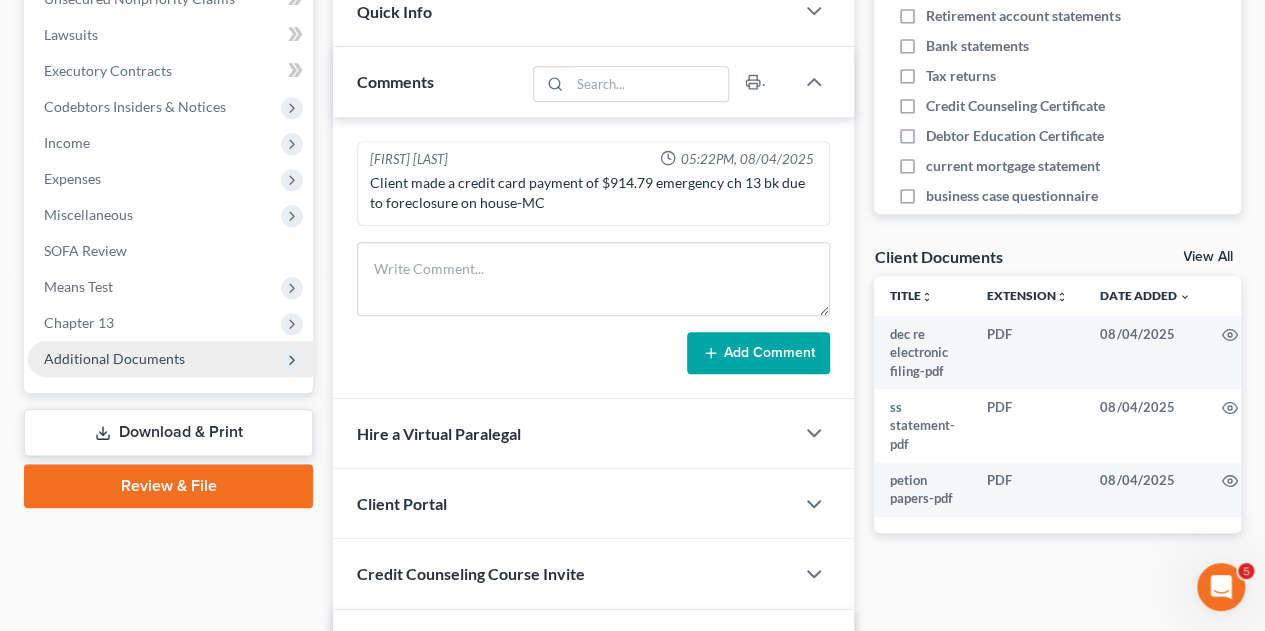 click on "Additional Documents" at bounding box center [114, 358] 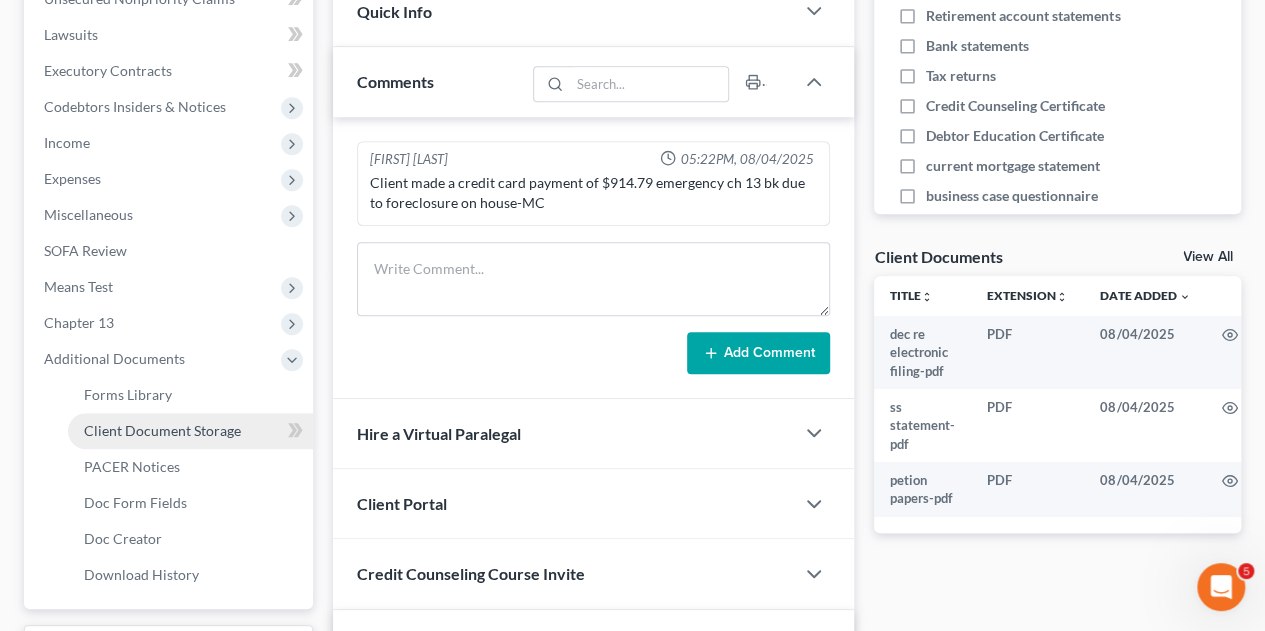 click on "Client Document Storage" at bounding box center (162, 430) 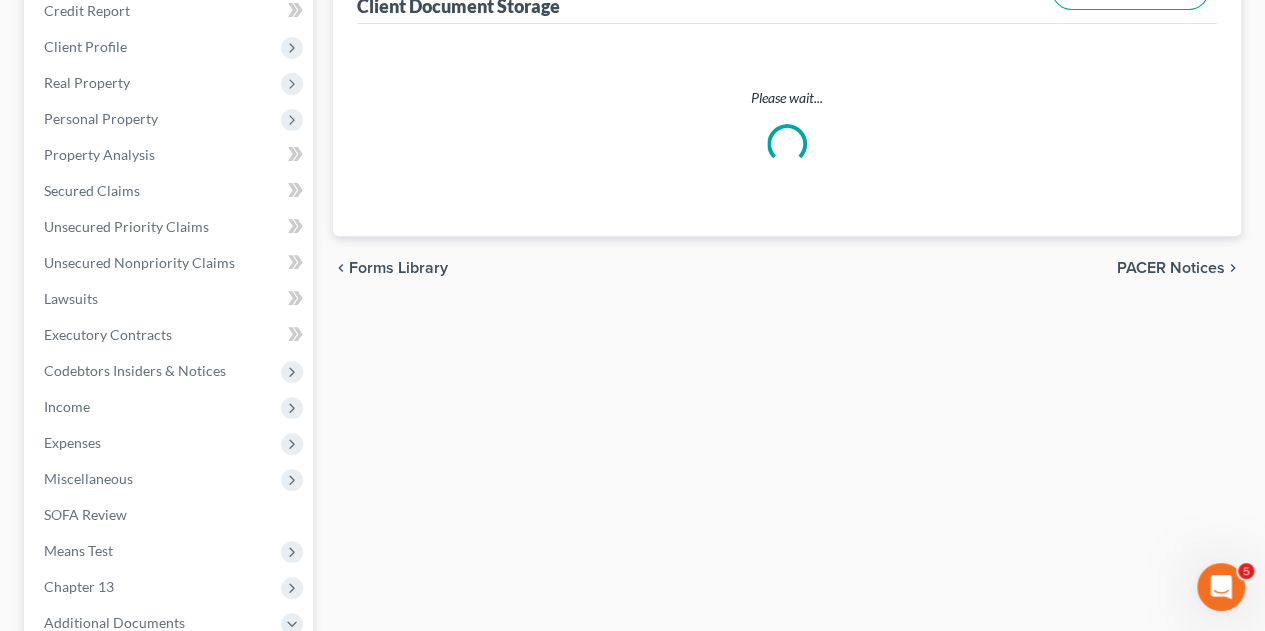 scroll, scrollTop: 62, scrollLeft: 0, axis: vertical 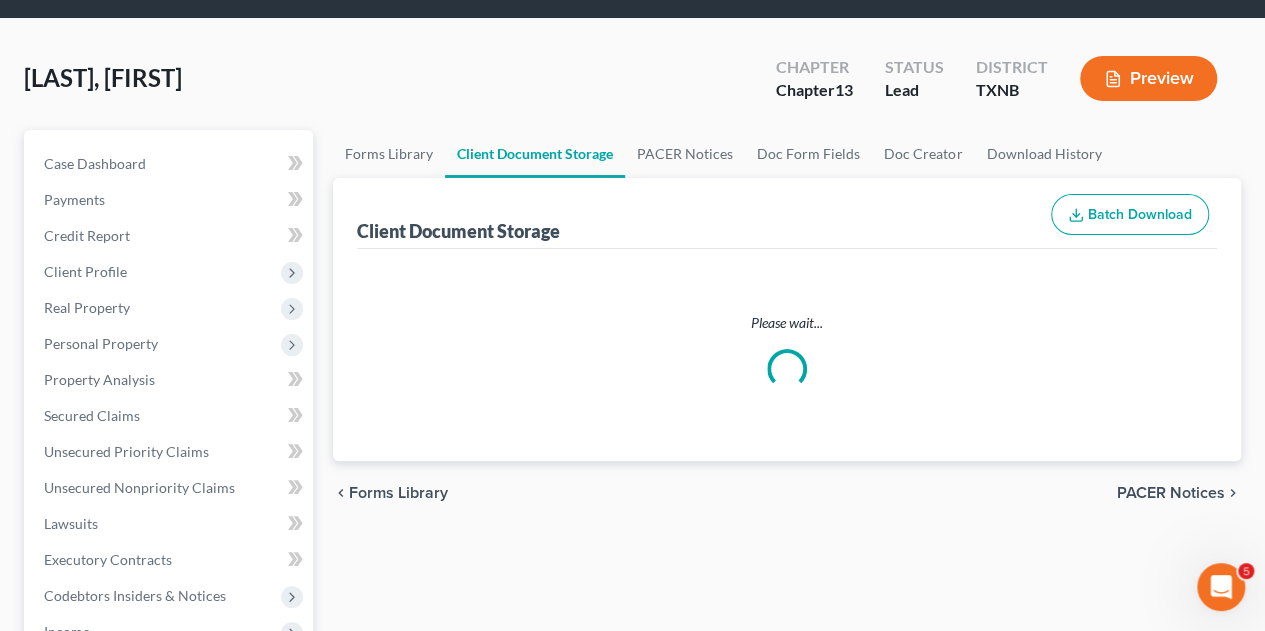 select on "19" 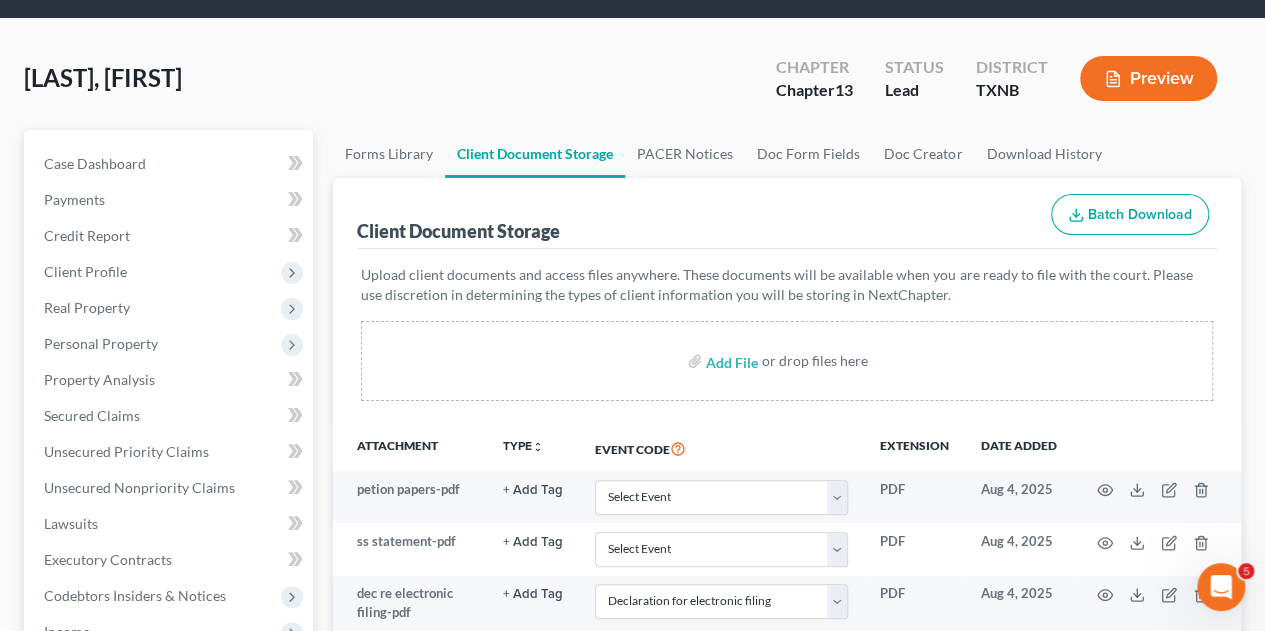 scroll, scrollTop: 0, scrollLeft: 0, axis: both 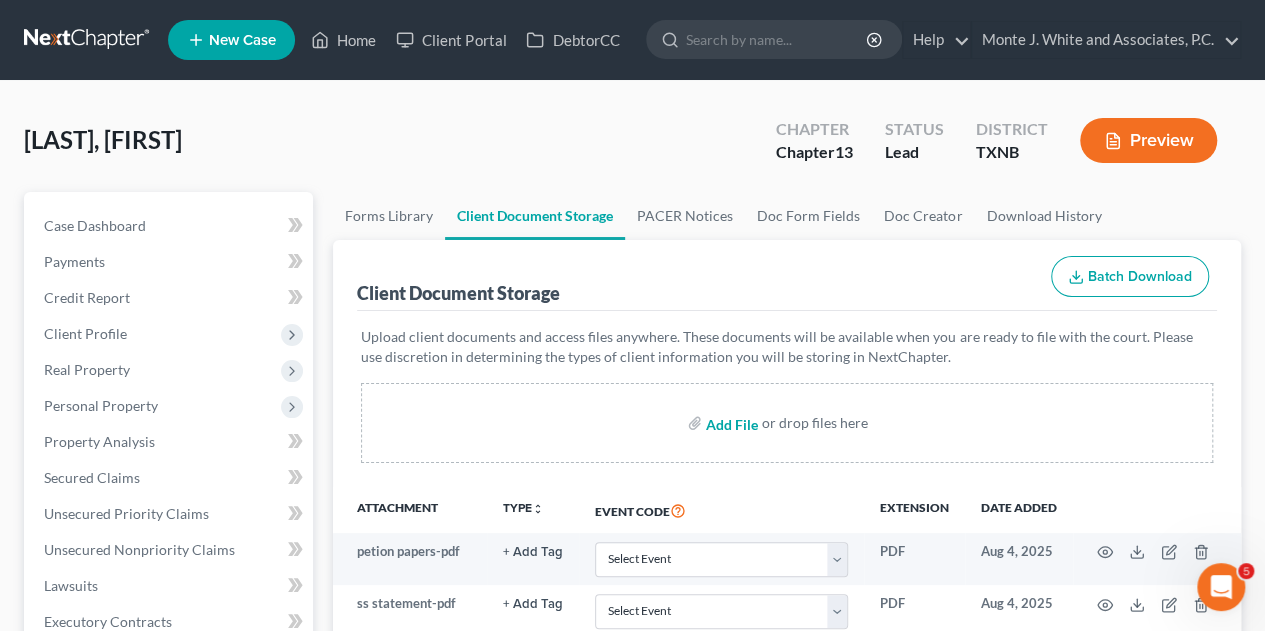 click at bounding box center (730, 423) 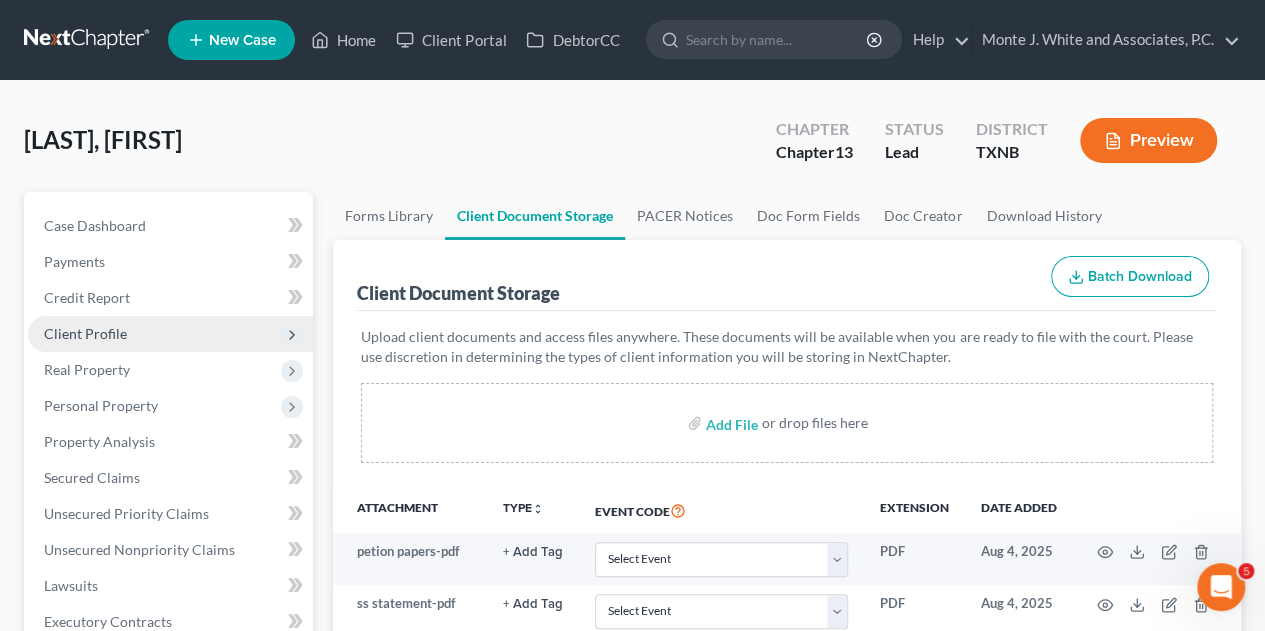 click on "Client Profile" at bounding box center (85, 333) 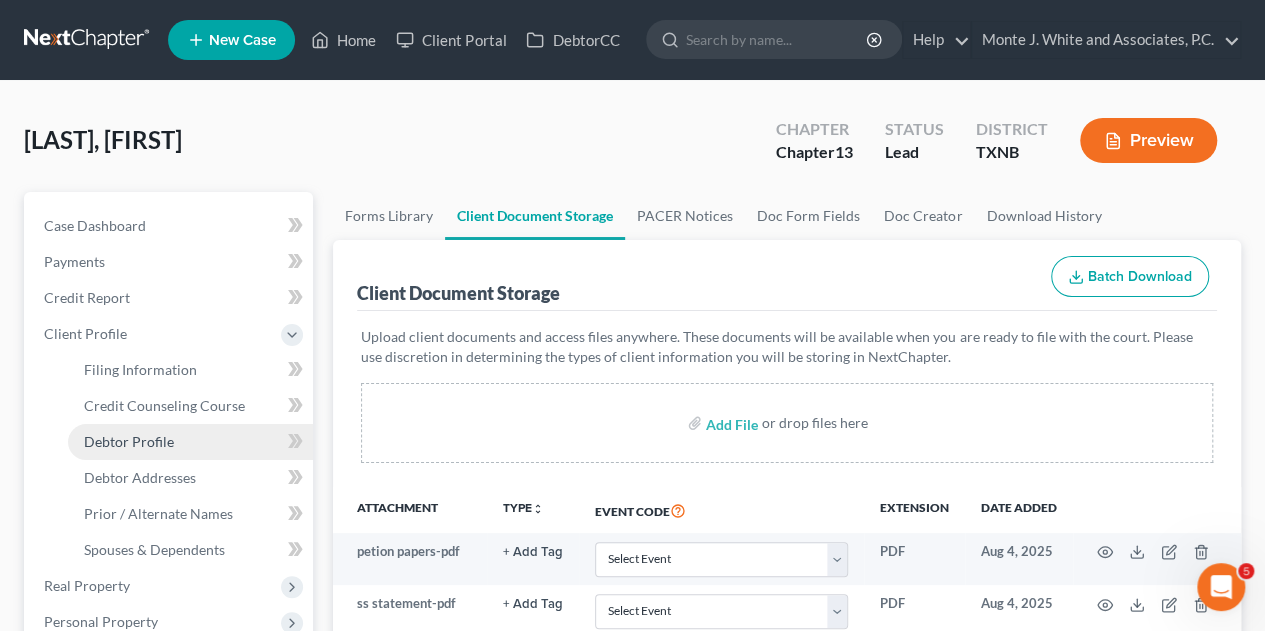 click on "Debtor Profile" at bounding box center [129, 441] 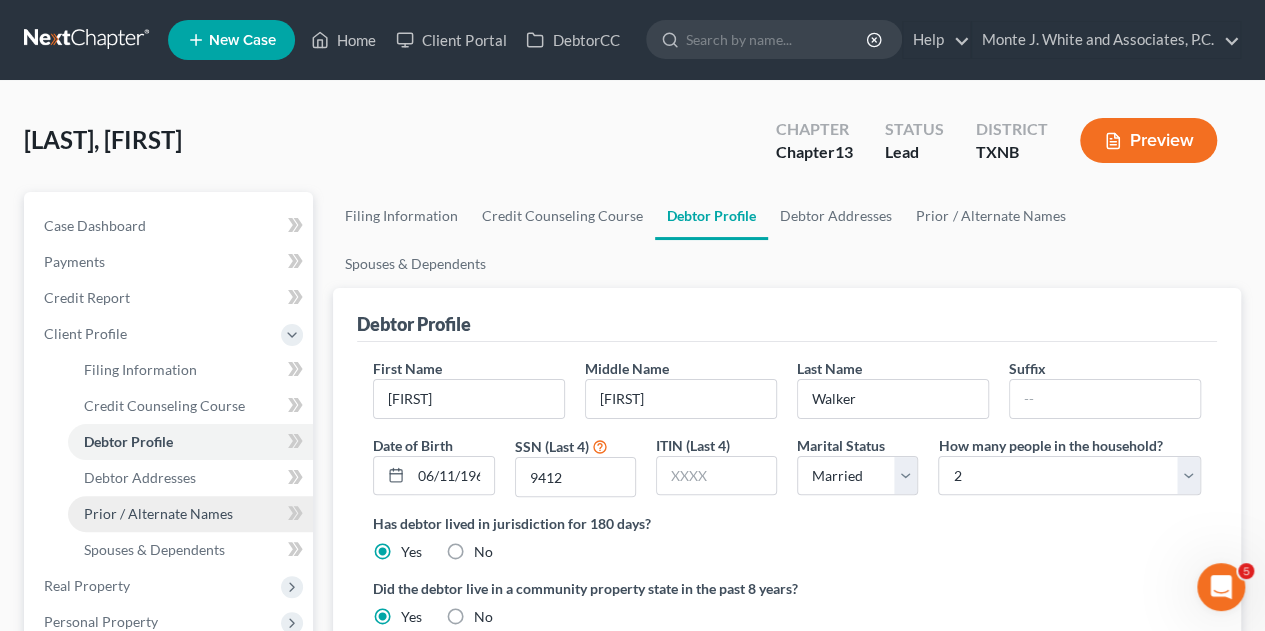 click on "Prior / Alternate Names" at bounding box center (190, 514) 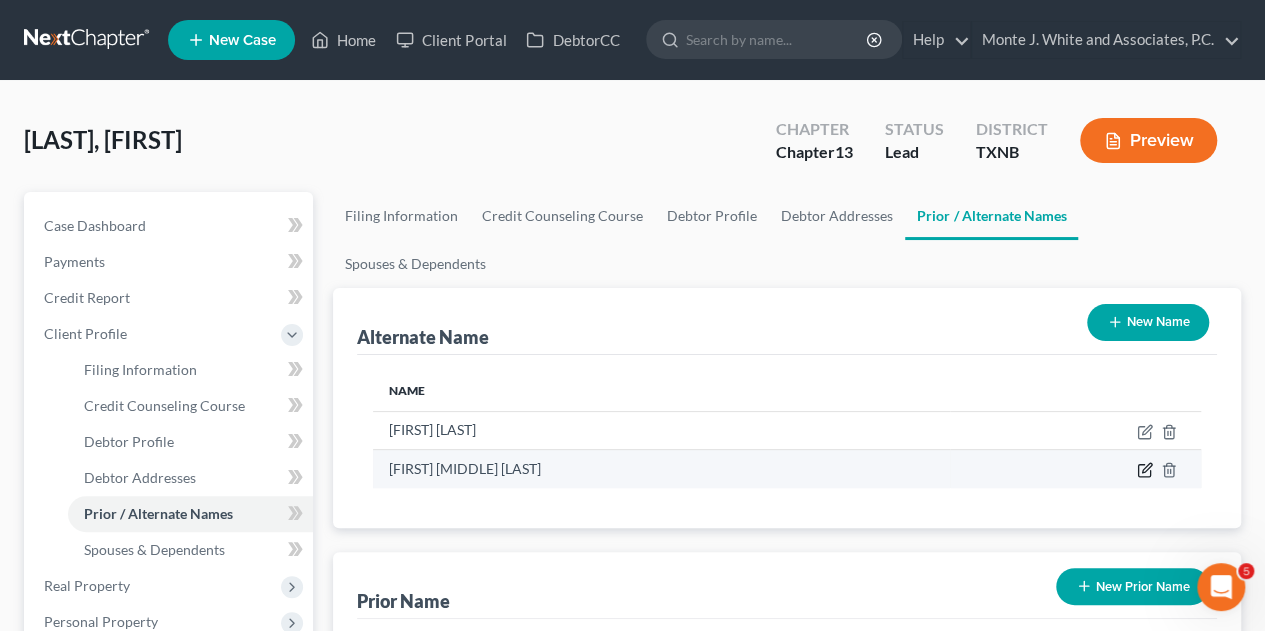 click 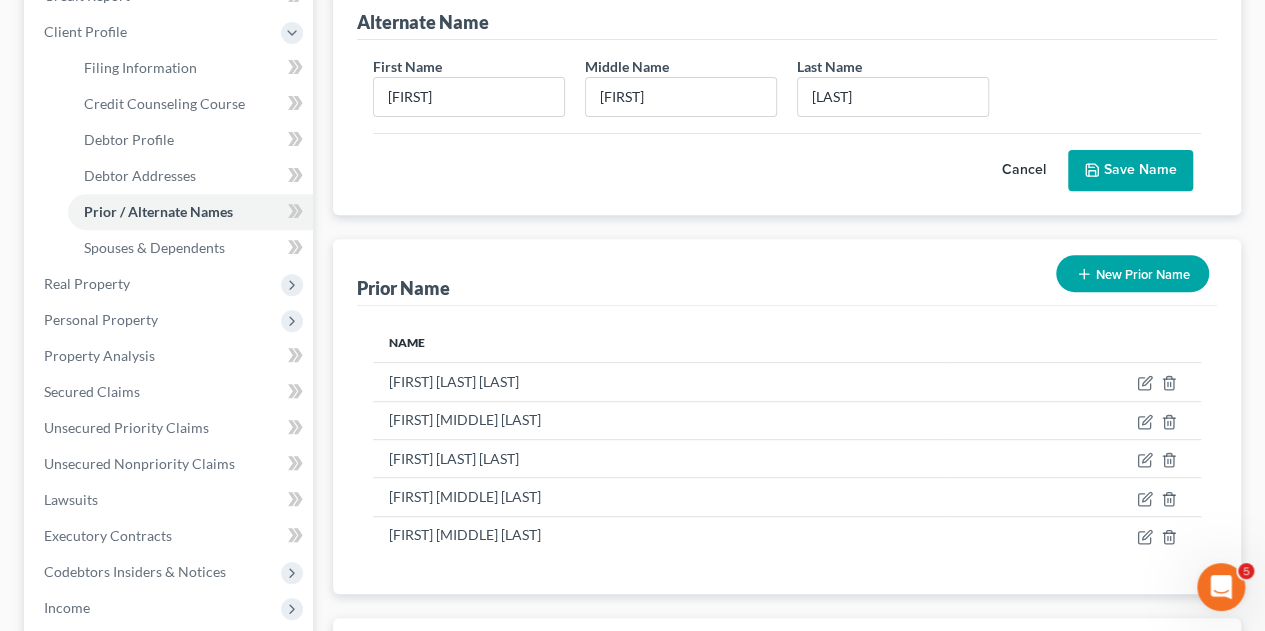 scroll, scrollTop: 310, scrollLeft: 0, axis: vertical 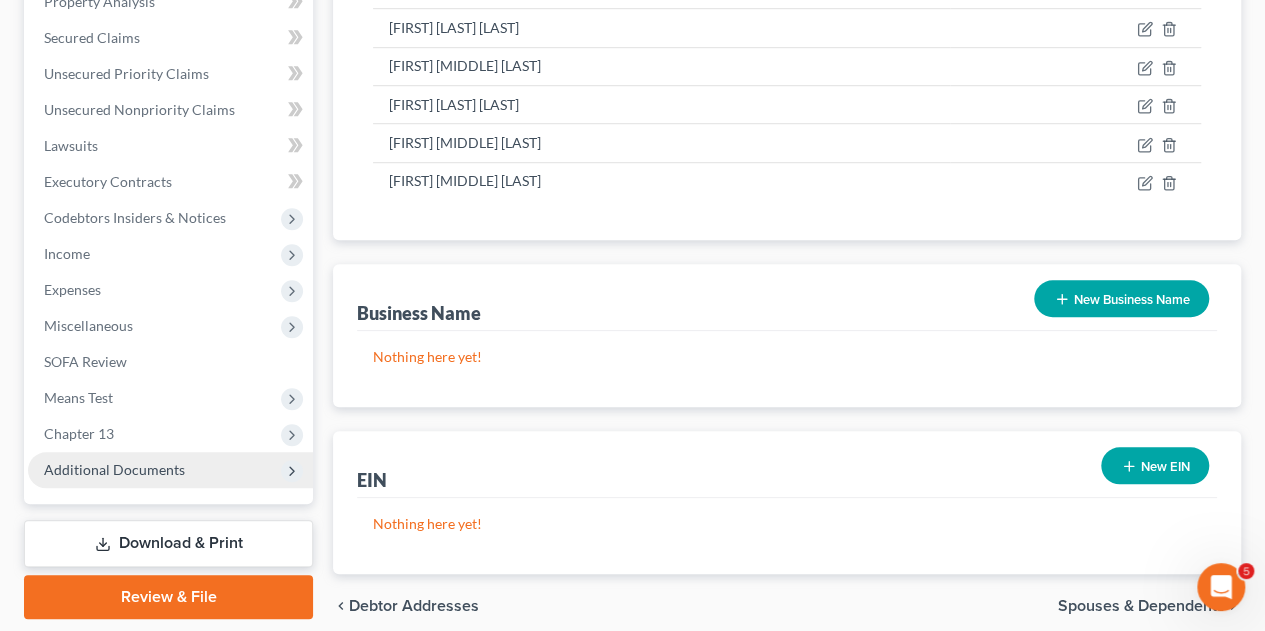 click on "Additional Documents" at bounding box center [170, 470] 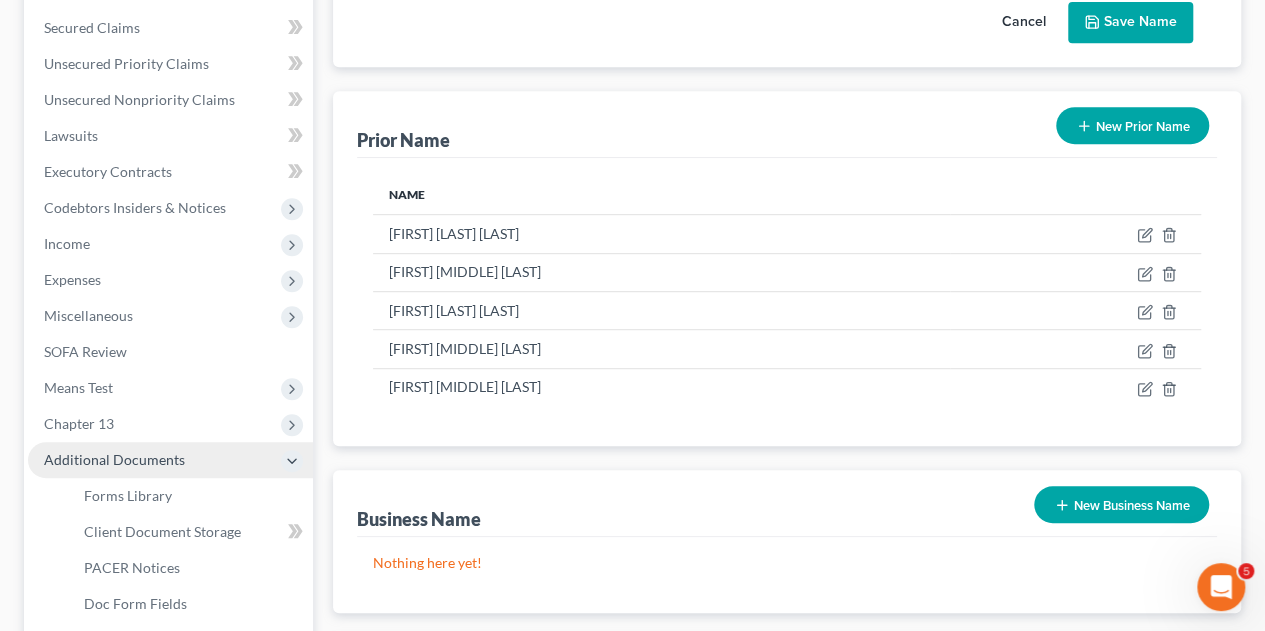 scroll, scrollTop: 440, scrollLeft: 0, axis: vertical 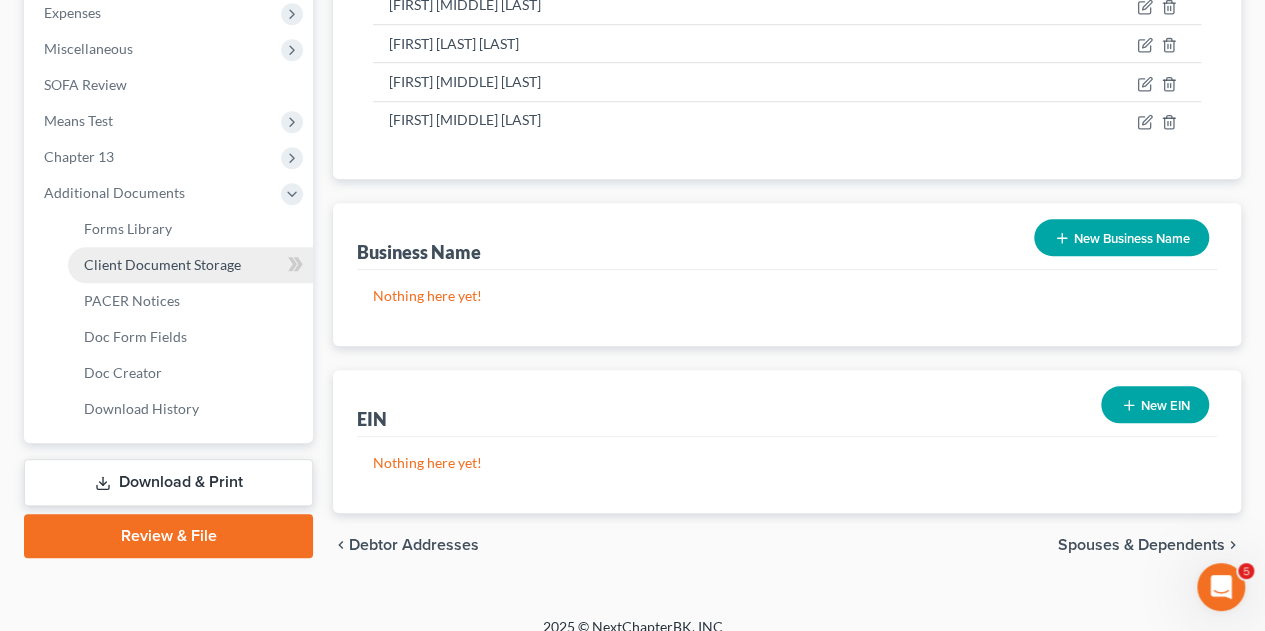 click on "Client Document Storage" at bounding box center [162, 264] 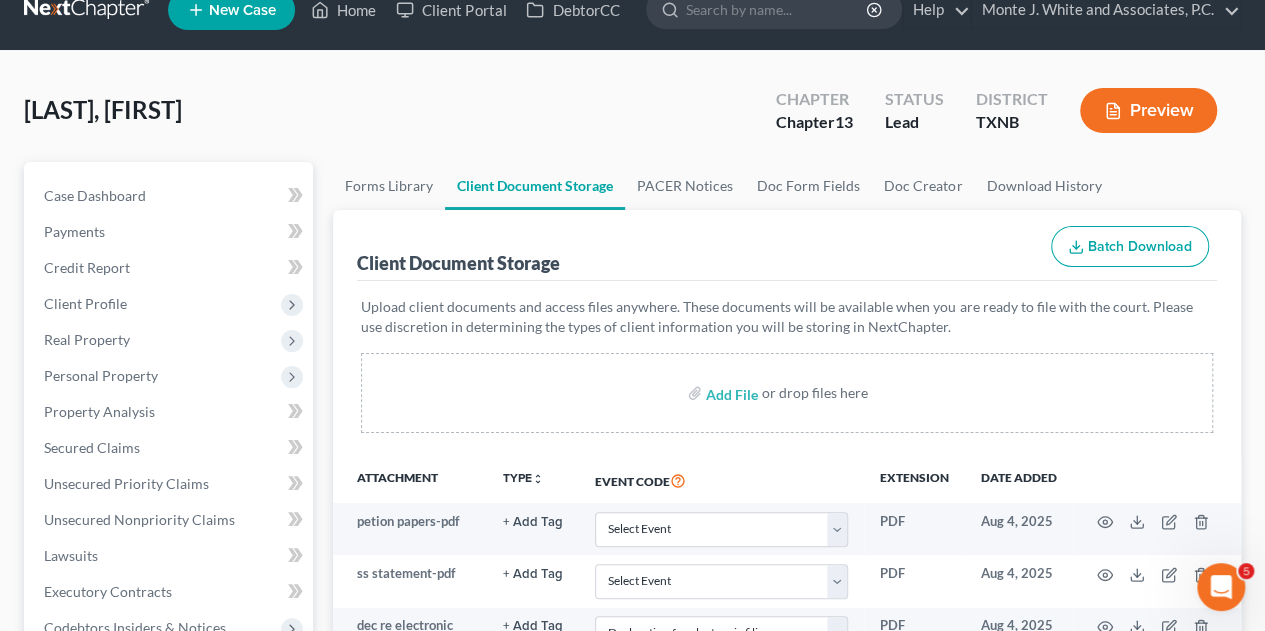 scroll, scrollTop: 0, scrollLeft: 0, axis: both 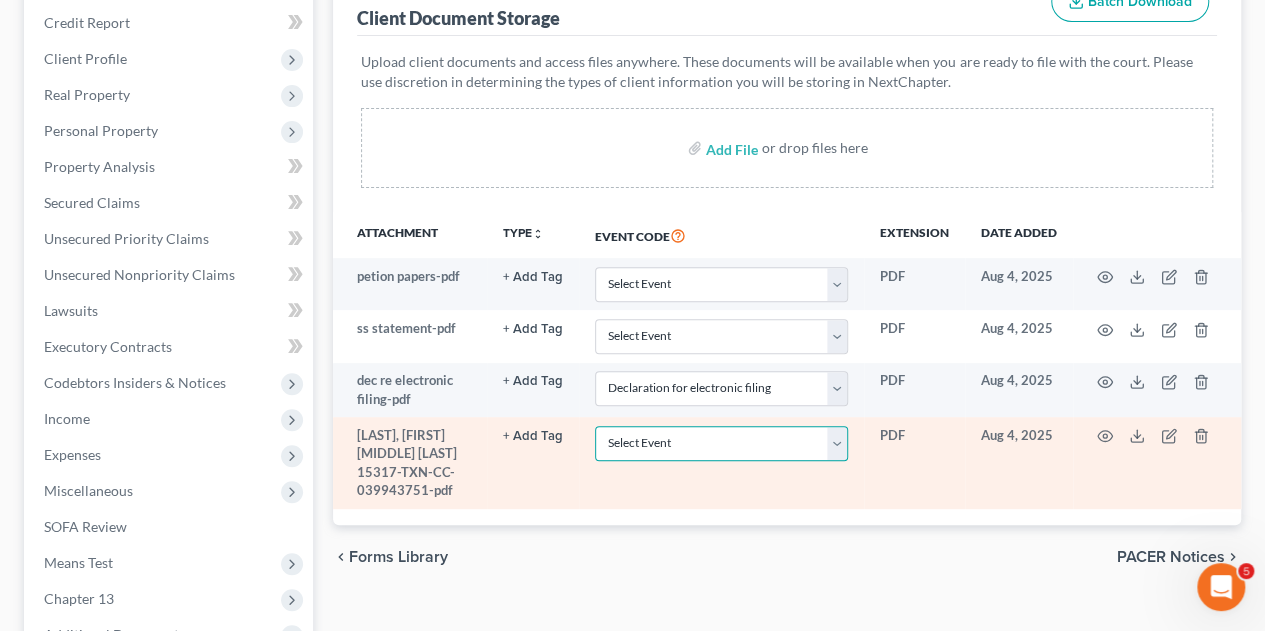 click on "Select Event 20 Largest unsecured creditors Amended petition Attachment to Voluntary Petition for Non- Individuals Chapter 11 (Form 201A) Balance sheet Ballots/Ballot summary Cash flow statement Certificate of Credit Counseling for Debtor Certificate of Credit Counseling for Joint Debtor Certificate of service Chapter 11 Statement of Current Monthly Income (Form 122B) Chapter 13 Calculation of Disposable Income (Form 122C-2) Chapter 13 Plan Chapter 13 Statement of Current Monthly Income (Form 122C-1) Chapter 7 Means Test Calculation (Form 122A-2) Chapter 7 Statement of Current Monthly Income (Form 122A-1) Debtor Electronic Noticing (DeBN) Debtor's election of small business designation Declaration About Individual Debtor's Schedules Declaration Under Penalty of Perjury for a Non-individual Declaration for electronic filing Disclosure of compensation of attorney for debtor Domestic support obligations Employee income records Equity security holders Financial management course Matrix Operating report Schedules" at bounding box center (721, 443) 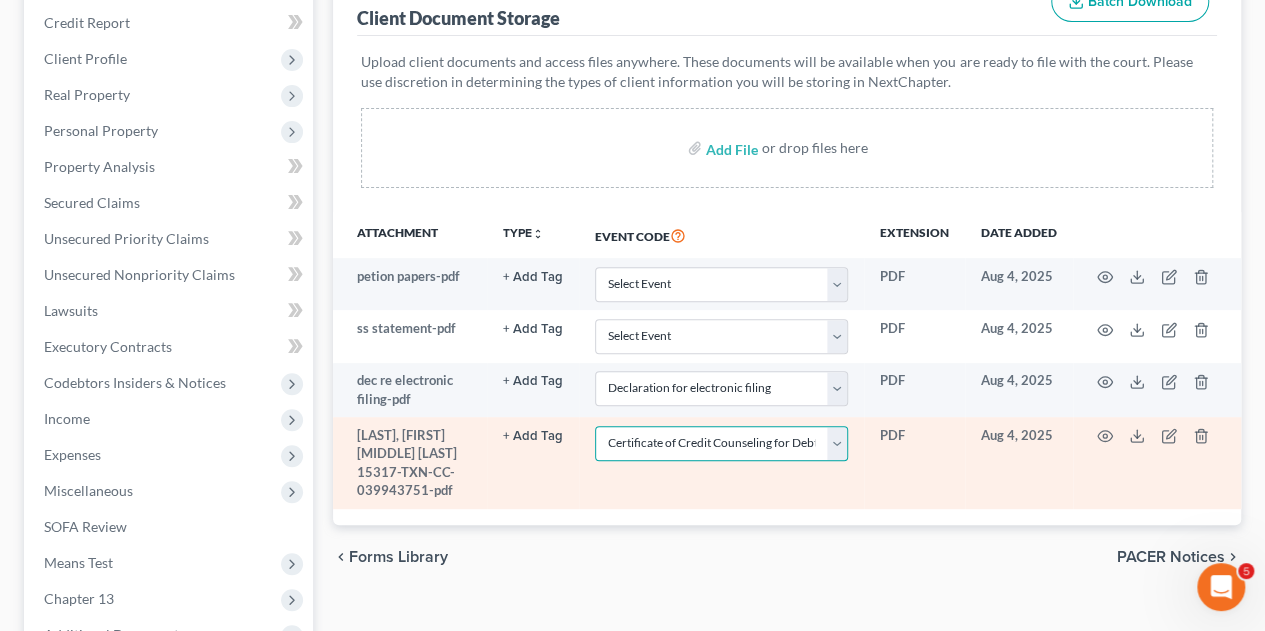 click on "Select Event 20 Largest unsecured creditors Amended petition Attachment to Voluntary Petition for Non- Individuals Chapter 11 (Form 201A) Balance sheet Ballots/Ballot summary Cash flow statement Certificate of Credit Counseling for Debtor Certificate of Credit Counseling for Joint Debtor Certificate of service Chapter 11 Statement of Current Monthly Income (Form 122B) Chapter 13 Calculation of Disposable Income (Form 122C-2) Chapter 13 Plan Chapter 13 Statement of Current Monthly Income (Form 122C-1) Chapter 7 Means Test Calculation (Form 122A-2) Chapter 7 Statement of Current Monthly Income (Form 122A-1) Debtor Electronic Noticing (DeBN) Debtor's election of small business designation Declaration About Individual Debtor's Schedules Declaration Under Penalty of Perjury for a Non-individual Declaration for electronic filing Disclosure of compensation of attorney for debtor Domestic support obligations Employee income records Equity security holders Financial management course Matrix Operating report Schedules" at bounding box center (721, 443) 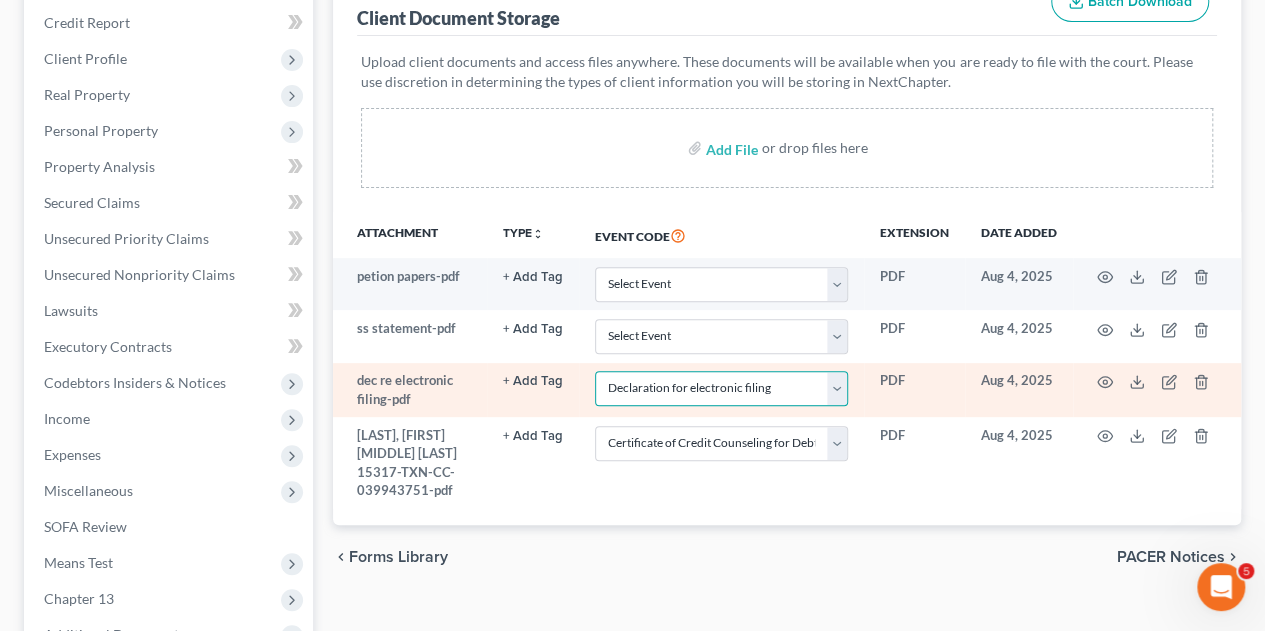 click on "Select Event 20 Largest unsecured creditors Amended petition Attachment to Voluntary Petition for Non- Individuals Chapter 11 (Form 201A) Balance sheet Ballots/Ballot summary Cash flow statement Certificate of Credit Counseling for Debtor Certificate of Credit Counseling for Joint Debtor Certificate of service Chapter 11 Statement of Current Monthly Income (Form 122B) Chapter 13 Calculation of Disposable Income (Form 122C-2) Chapter 13 Plan Chapter 13 Statement of Current Monthly Income (Form 122C-1) Chapter 7 Means Test Calculation (Form 122A-2) Chapter 7 Statement of Current Monthly Income (Form 122A-1) Debtor Electronic Noticing (DeBN) Debtor's election of small business designation Declaration About Individual Debtor's Schedules Declaration Under Penalty of Perjury for a Non-individual Declaration for electronic filing Disclosure of compensation of attorney for debtor Domestic support obligations Employee income records Equity security holders Financial management course Matrix Operating report Schedules" at bounding box center (721, 388) 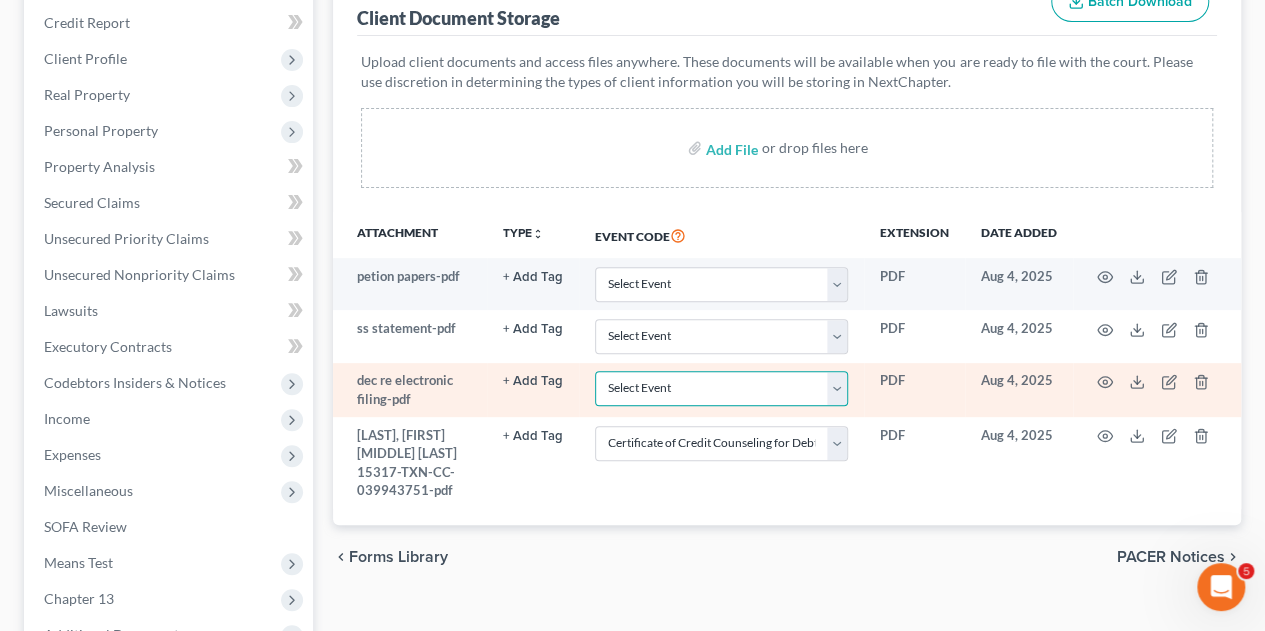 click on "Select Event 20 Largest unsecured creditors Amended petition Attachment to Voluntary Petition for Non- Individuals Chapter 11 (Form 201A) Balance sheet Ballots/Ballot summary Cash flow statement Certificate of Credit Counseling for Debtor Certificate of Credit Counseling for Joint Debtor Certificate of service Chapter 11 Statement of Current Monthly Income (Form 122B) Chapter 13 Calculation of Disposable Income (Form 122C-2) Chapter 13 Plan Chapter 13 Statement of Current Monthly Income (Form 122C-1) Chapter 7 Means Test Calculation (Form 122A-2) Chapter 7 Statement of Current Monthly Income (Form 122A-1) Debtor Electronic Noticing (DeBN) Debtor's election of small business designation Declaration About Individual Debtor's Schedules Declaration Under Penalty of Perjury for a Non-individual Declaration for electronic filing Disclosure of compensation of attorney for debtor Domestic support obligations Employee income records Equity security holders Financial management course Matrix Operating report Schedules" at bounding box center (721, 388) 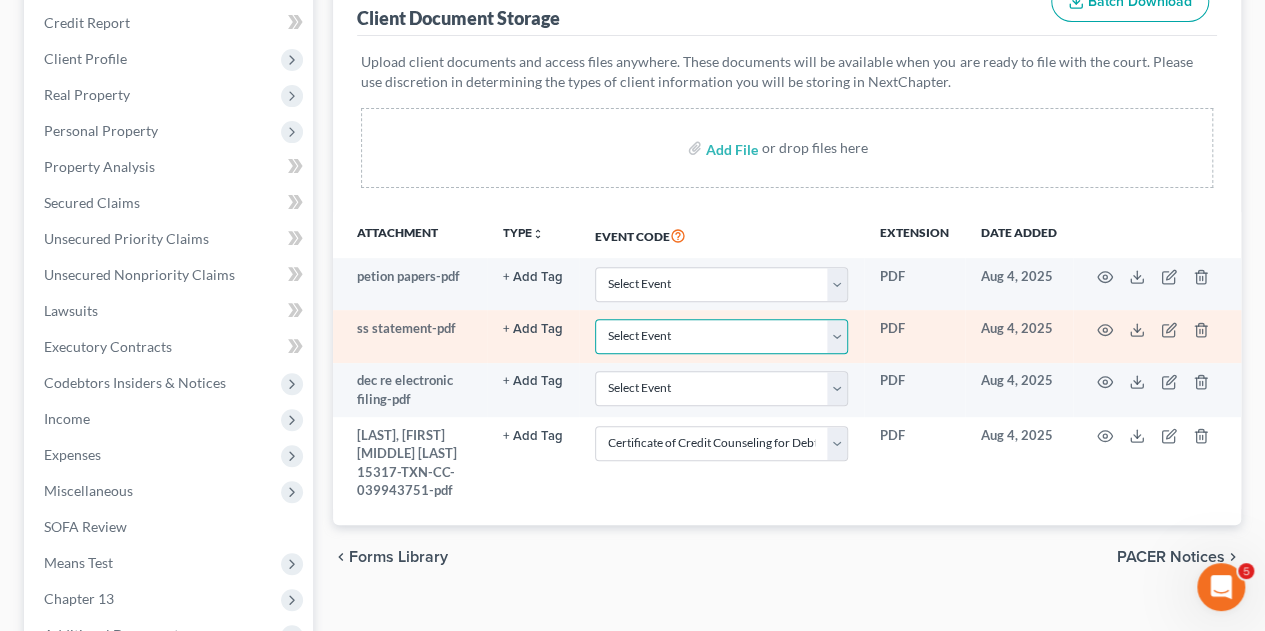 click on "Select Event 20 Largest unsecured creditors Amended petition Attachment to Voluntary Petition for Non- Individuals Chapter 11 (Form 201A) Balance sheet Ballots/Ballot summary Cash flow statement Certificate of Credit Counseling for Debtor Certificate of Credit Counseling for Joint Debtor Certificate of service Chapter 11 Statement of Current Monthly Income (Form 122B) Chapter 13 Calculation of Disposable Income (Form 122C-2) Chapter 13 Plan Chapter 13 Statement of Current Monthly Income (Form 122C-1) Chapter 7 Means Test Calculation (Form 122A-2) Chapter 7 Statement of Current Monthly Income (Form 122A-1) Debtor Electronic Noticing (DeBN) Debtor's election of small business designation Declaration About Individual Debtor's Schedules Declaration Under Penalty of Perjury for a Non-individual Declaration for electronic filing Disclosure of compensation of attorney for debtor Domestic support obligations Employee income records Equity security holders Financial management course Matrix Operating report Schedules" at bounding box center [721, 336] 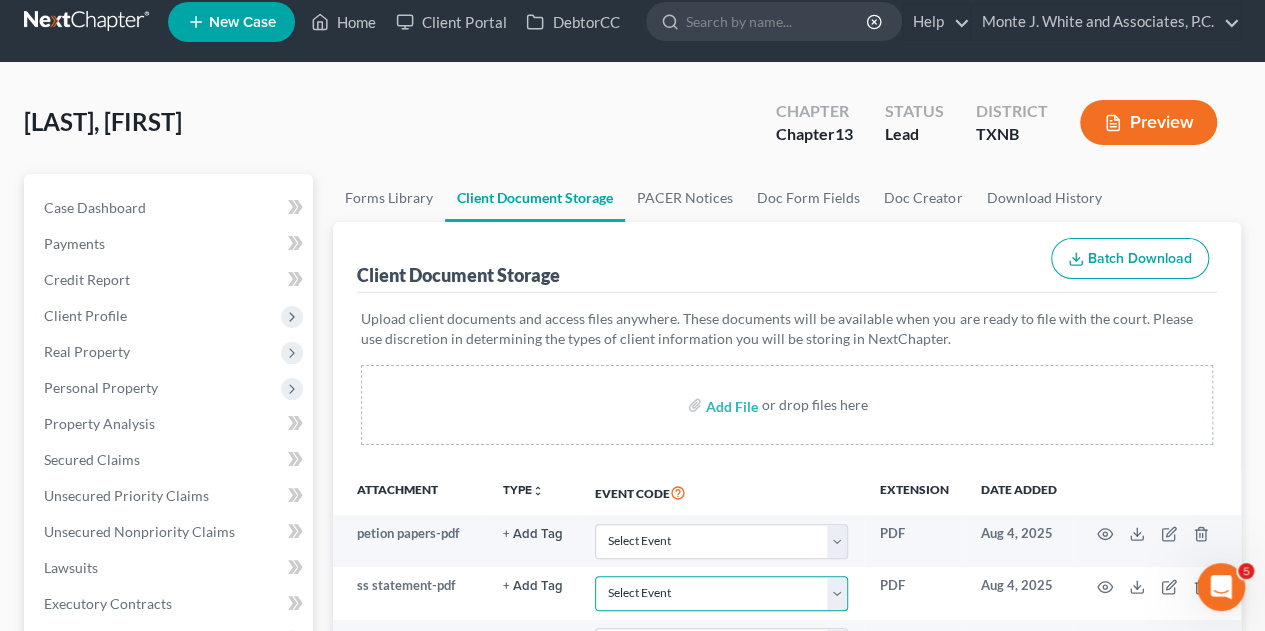 scroll, scrollTop: 0, scrollLeft: 0, axis: both 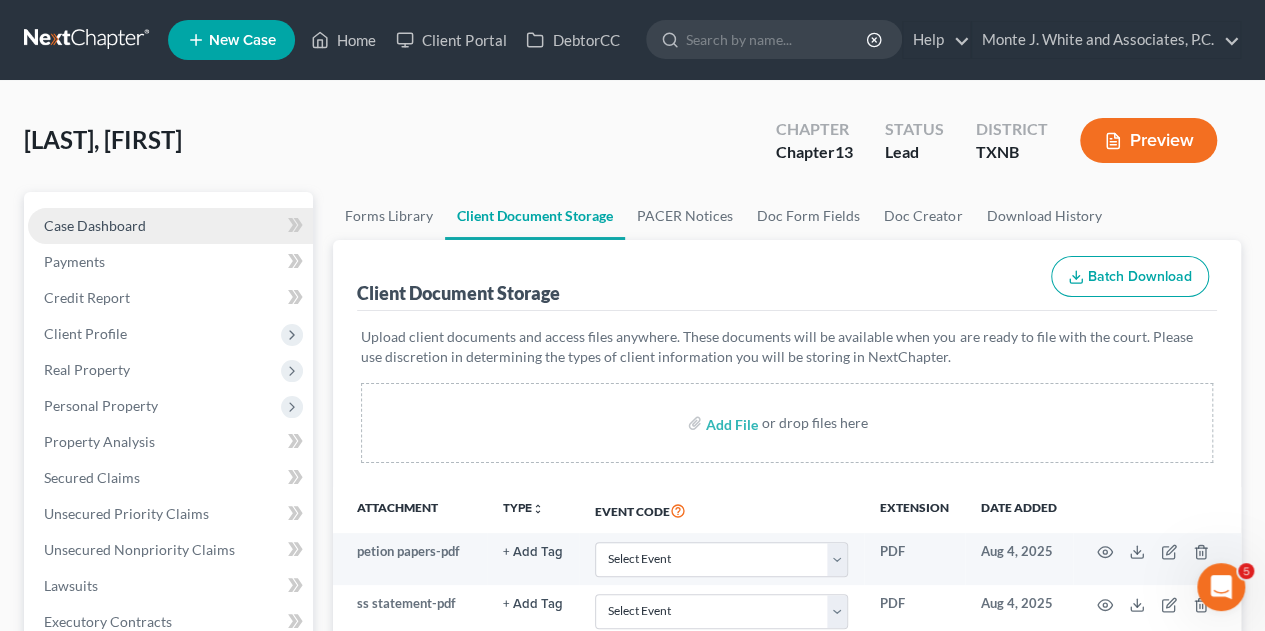 click on "Case Dashboard" at bounding box center [95, 225] 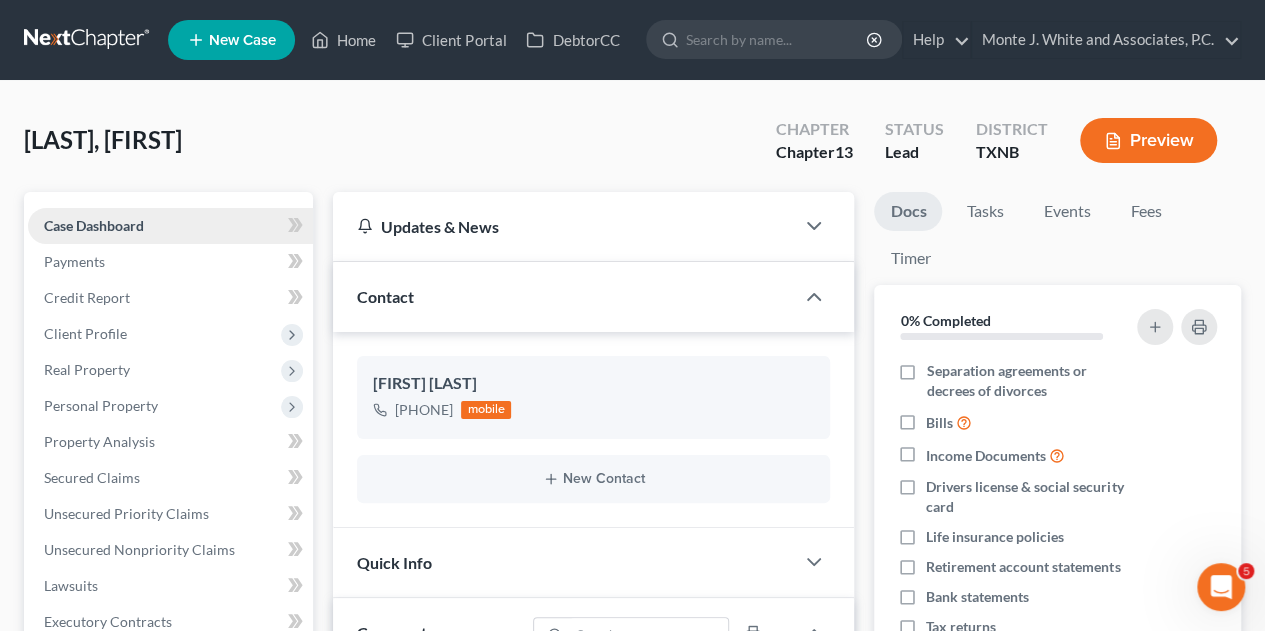 scroll, scrollTop: 240, scrollLeft: 0, axis: vertical 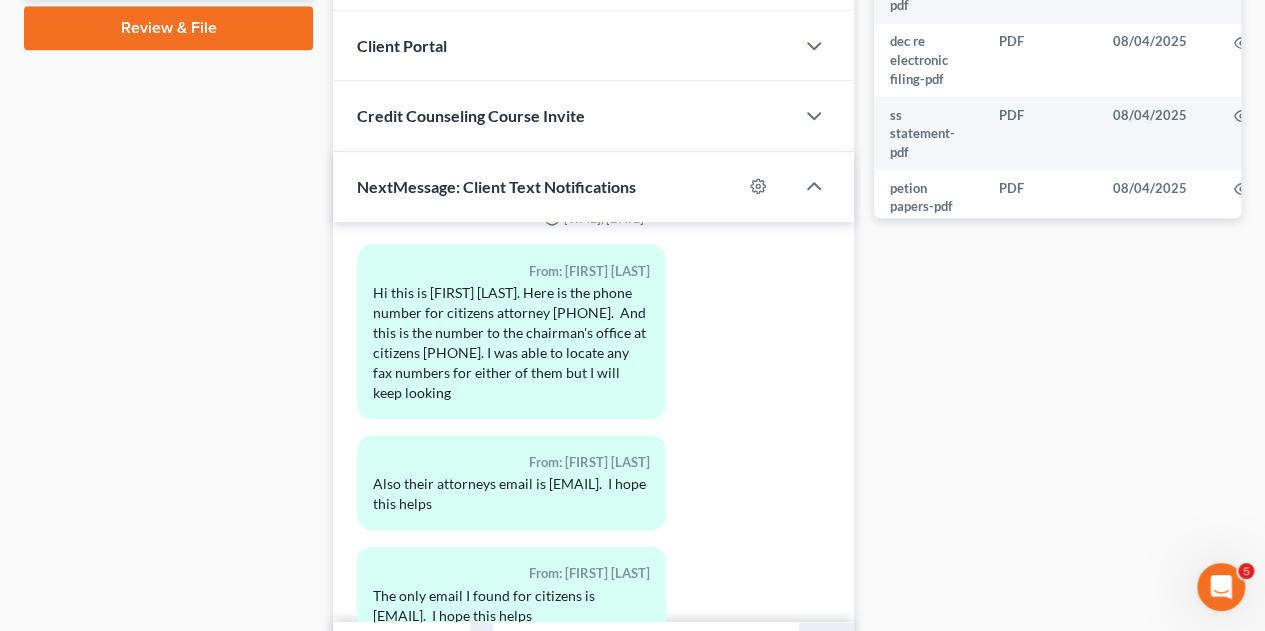 click on "Review & File" at bounding box center [168, 28] 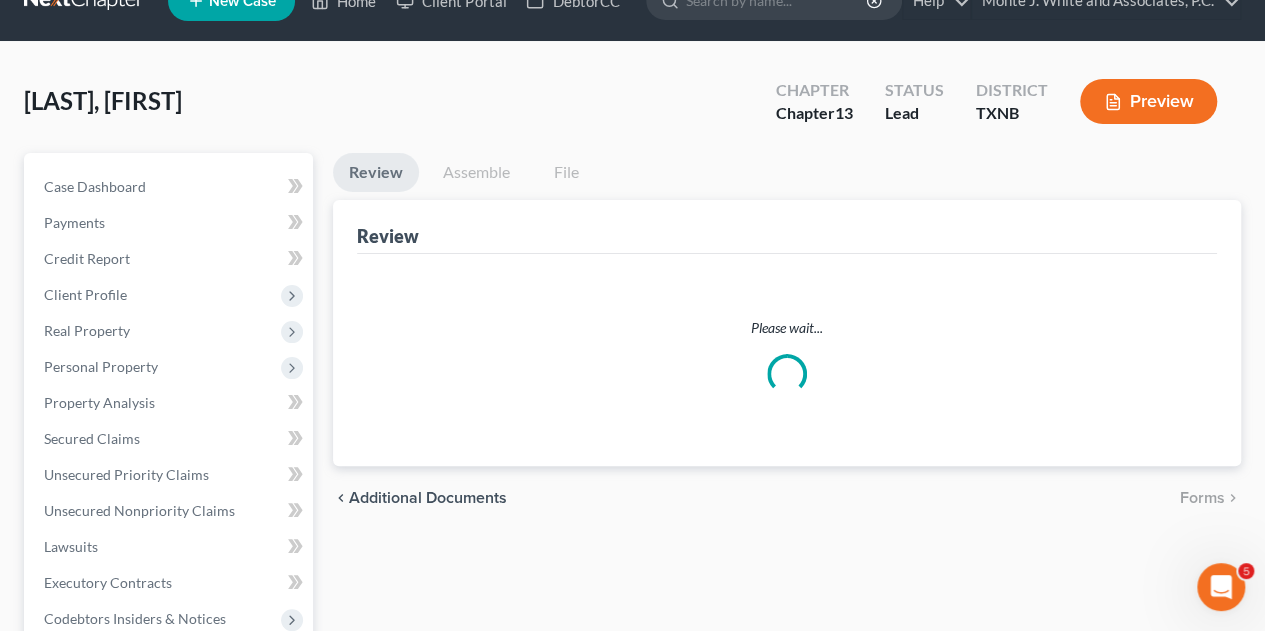 scroll, scrollTop: 0, scrollLeft: 0, axis: both 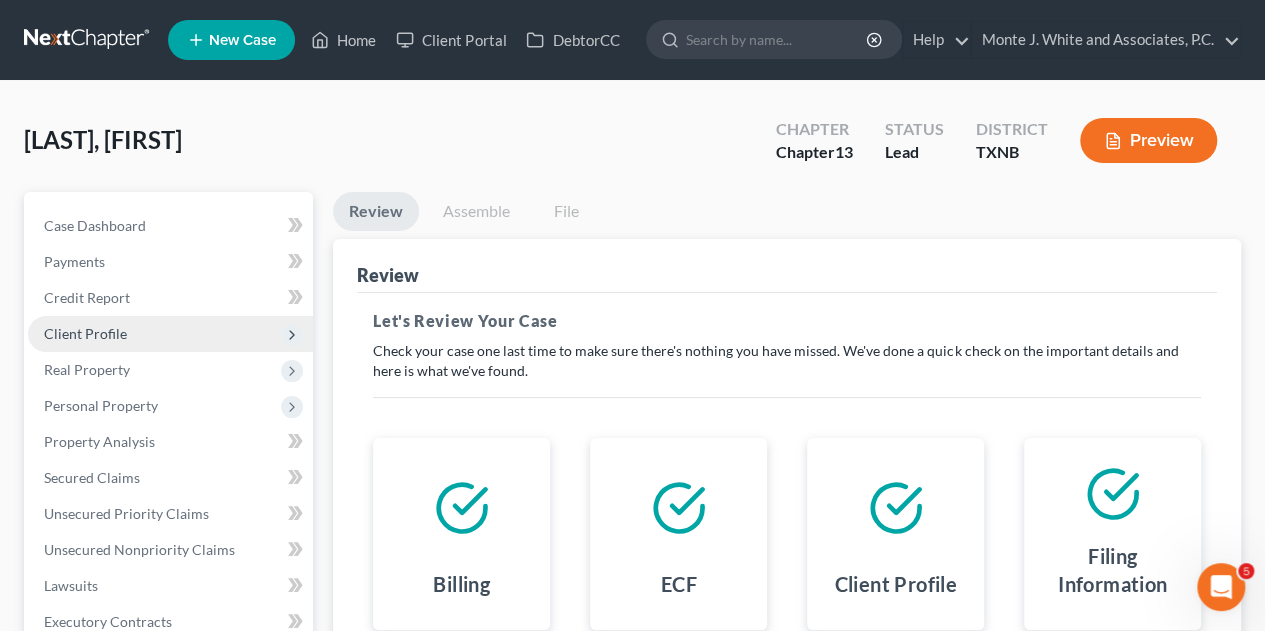 click on "Client Profile" at bounding box center [85, 333] 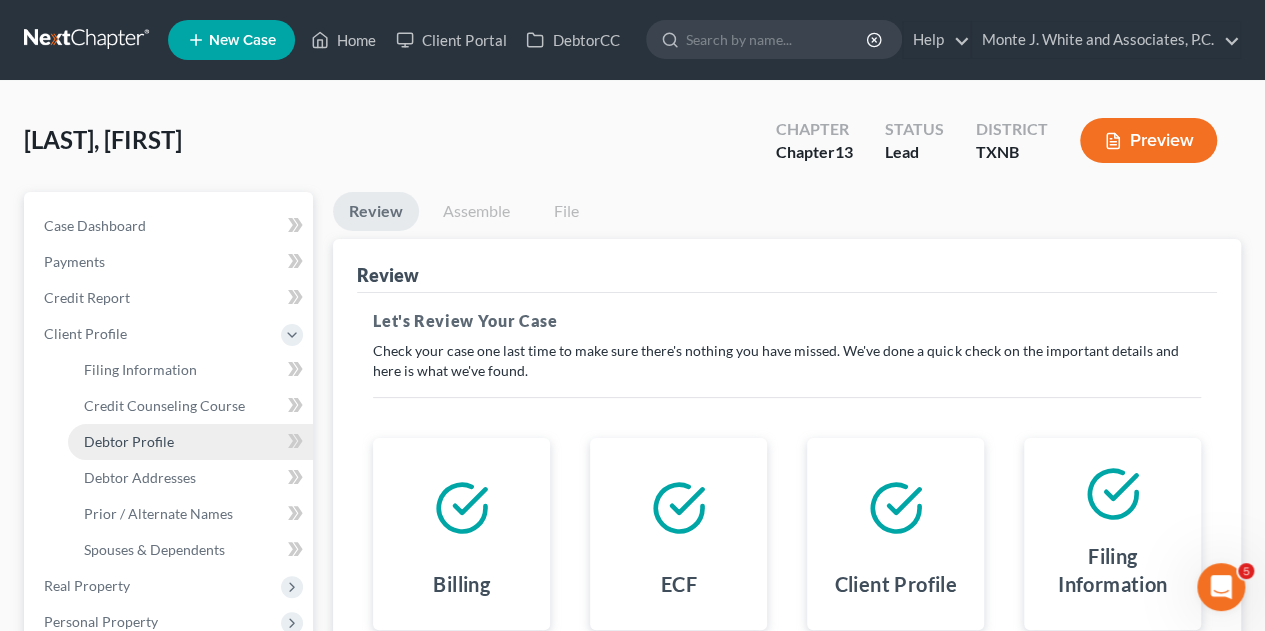 click on "Debtor Profile" at bounding box center [129, 441] 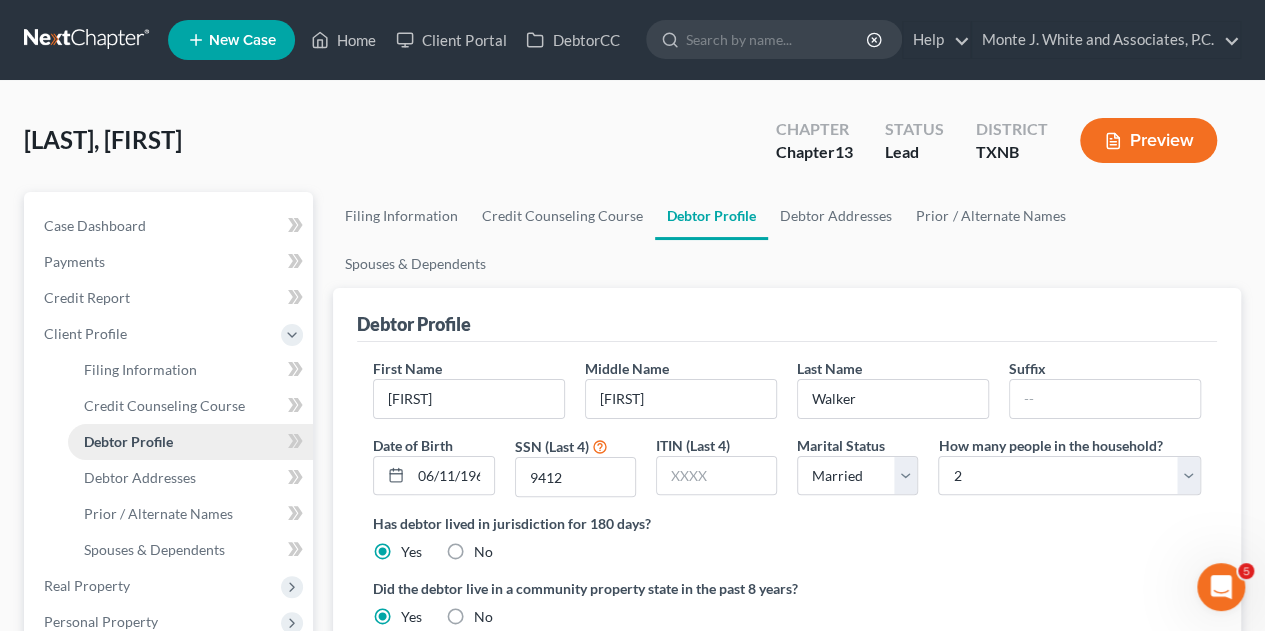 click on "Debtor Profile" at bounding box center (128, 441) 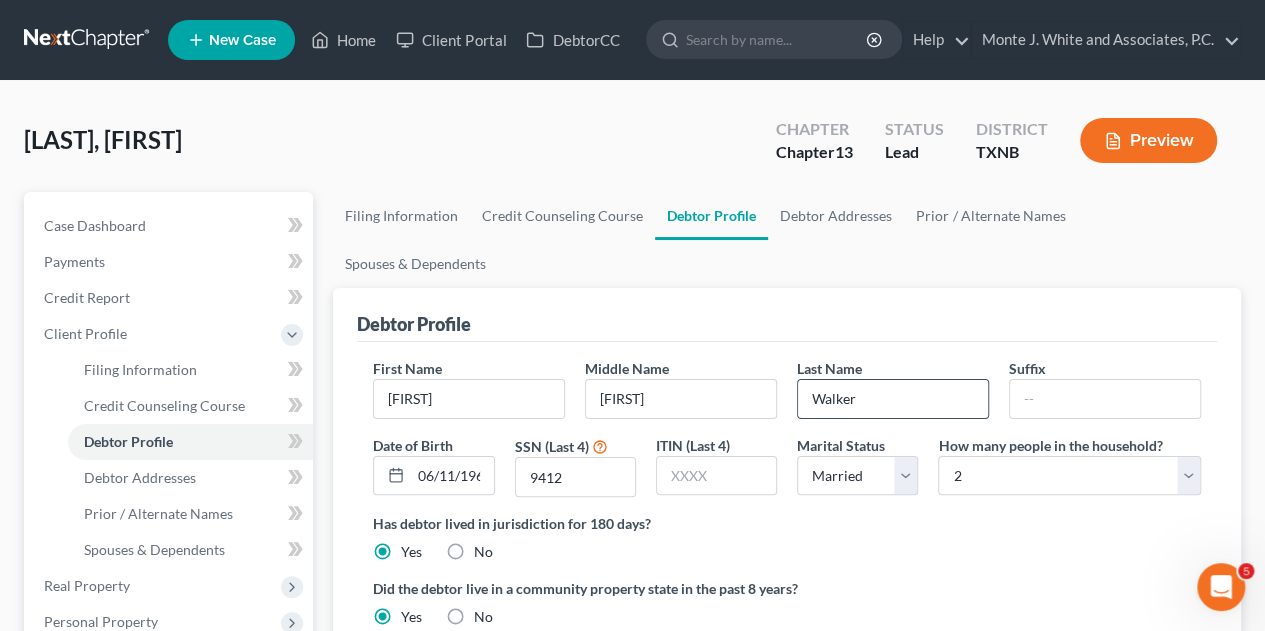 drag, startPoint x: 96, startPoint y: 440, endPoint x: 840, endPoint y: 355, distance: 748.8398 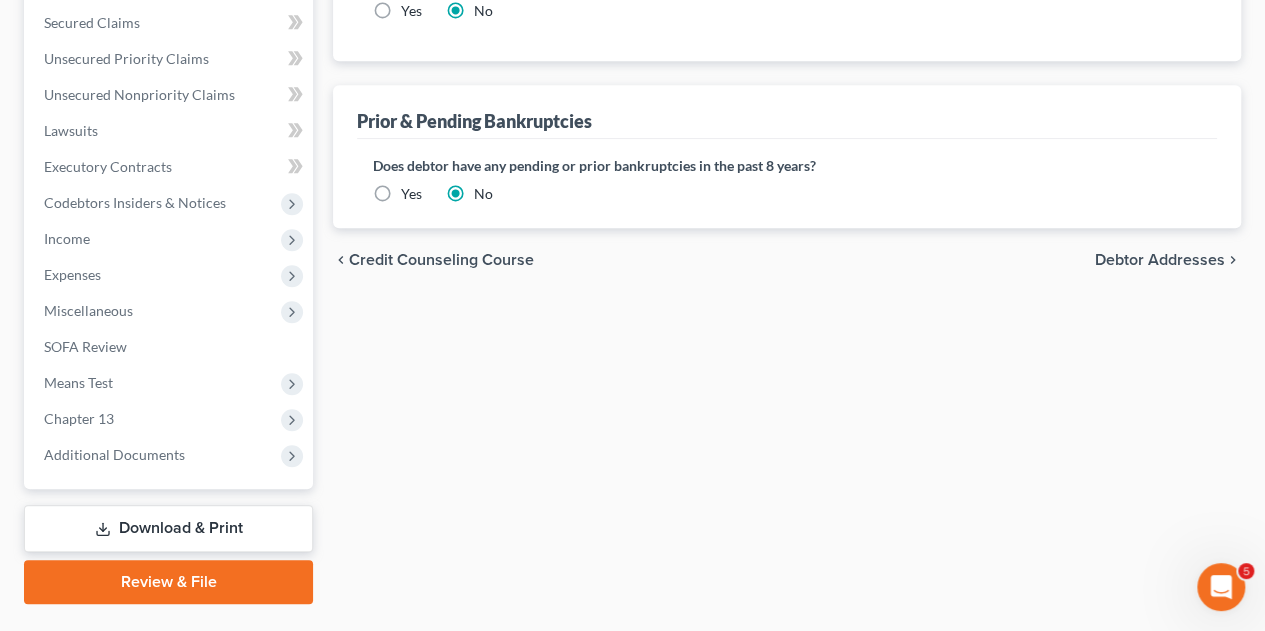 scroll, scrollTop: 717, scrollLeft: 0, axis: vertical 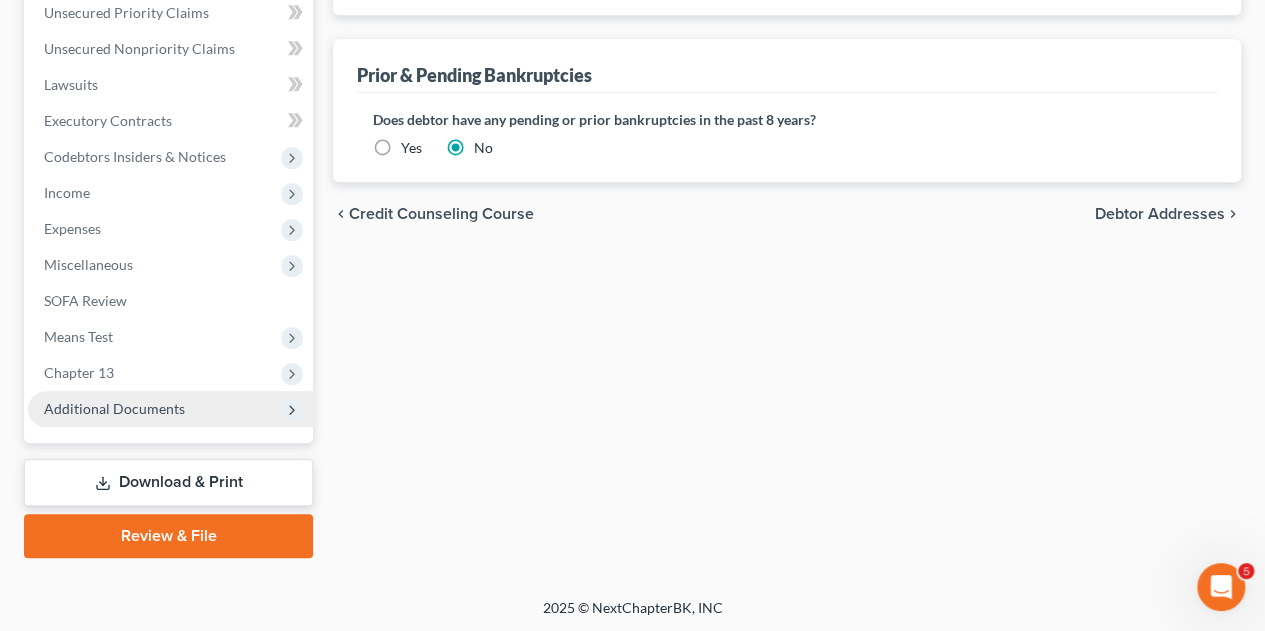 click on "Additional Documents" at bounding box center (114, 408) 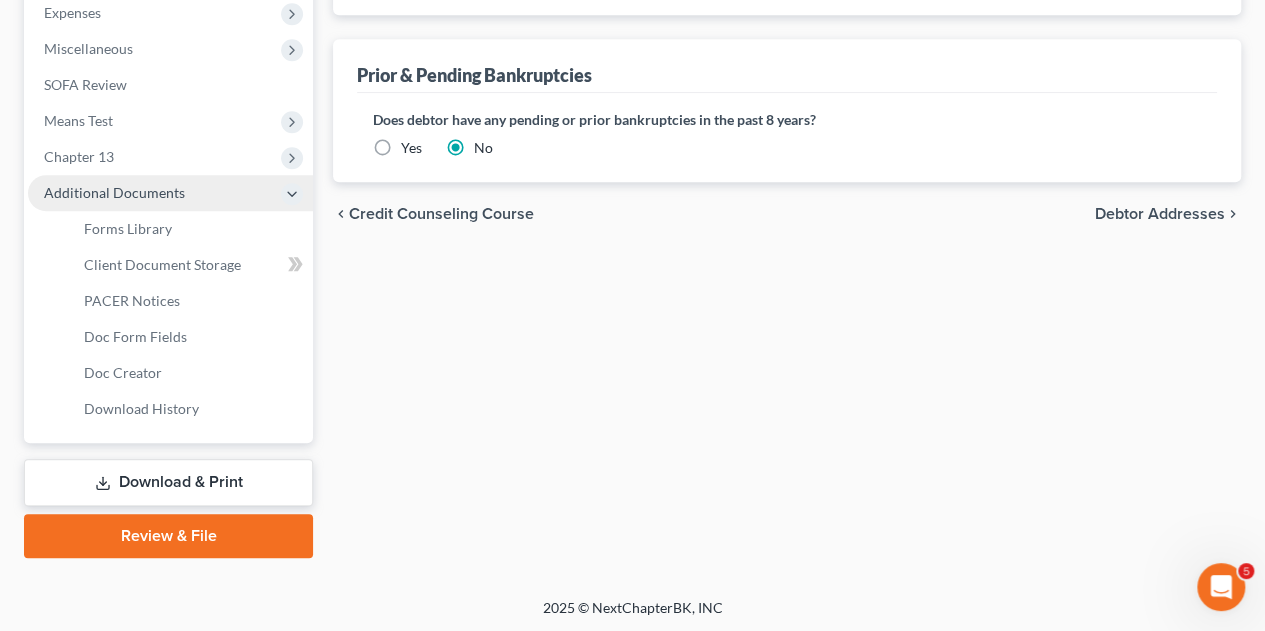 scroll, scrollTop: 501, scrollLeft: 0, axis: vertical 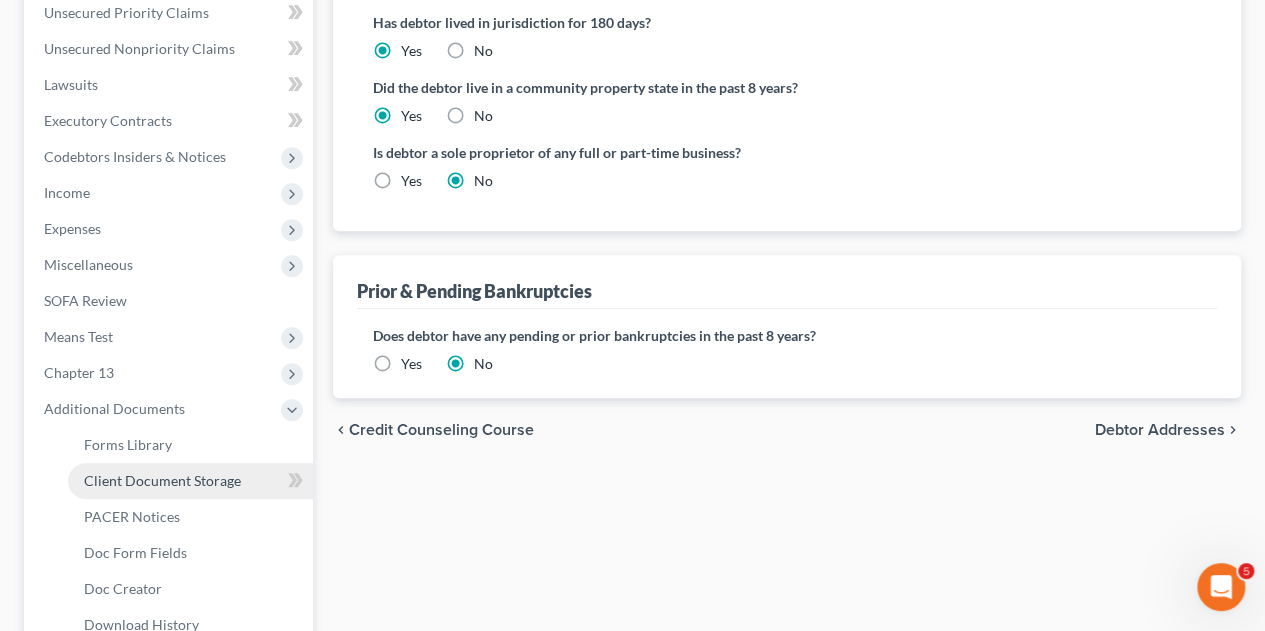 click on "Client Document Storage" at bounding box center (162, 480) 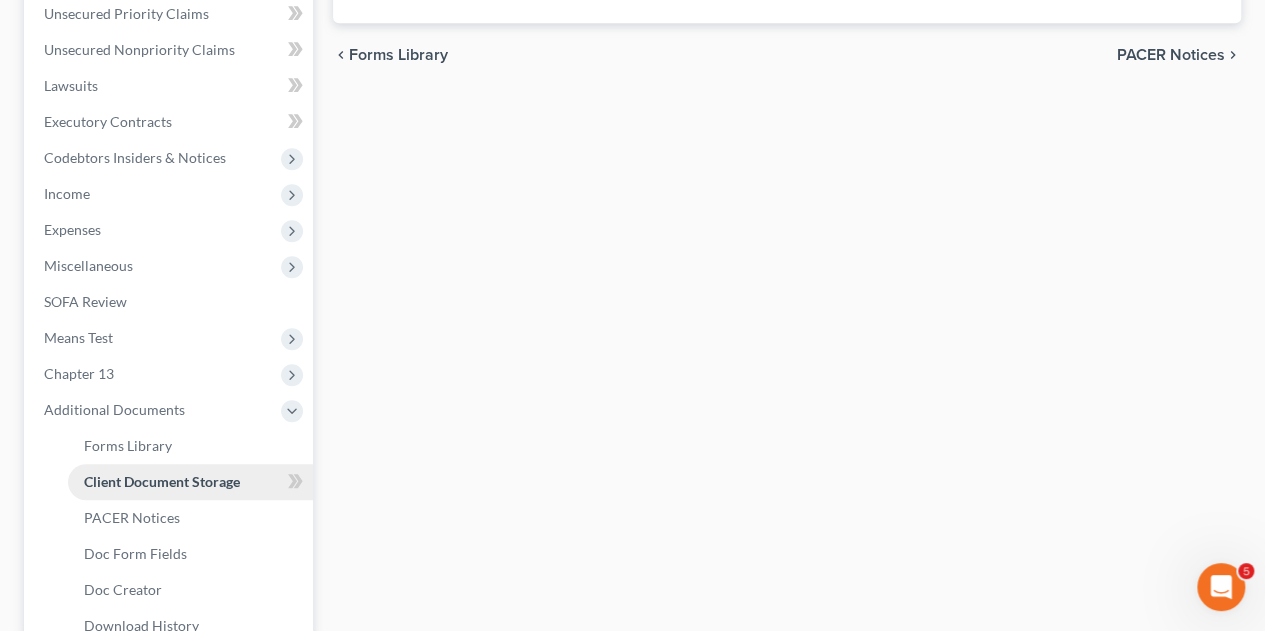 select on "6" 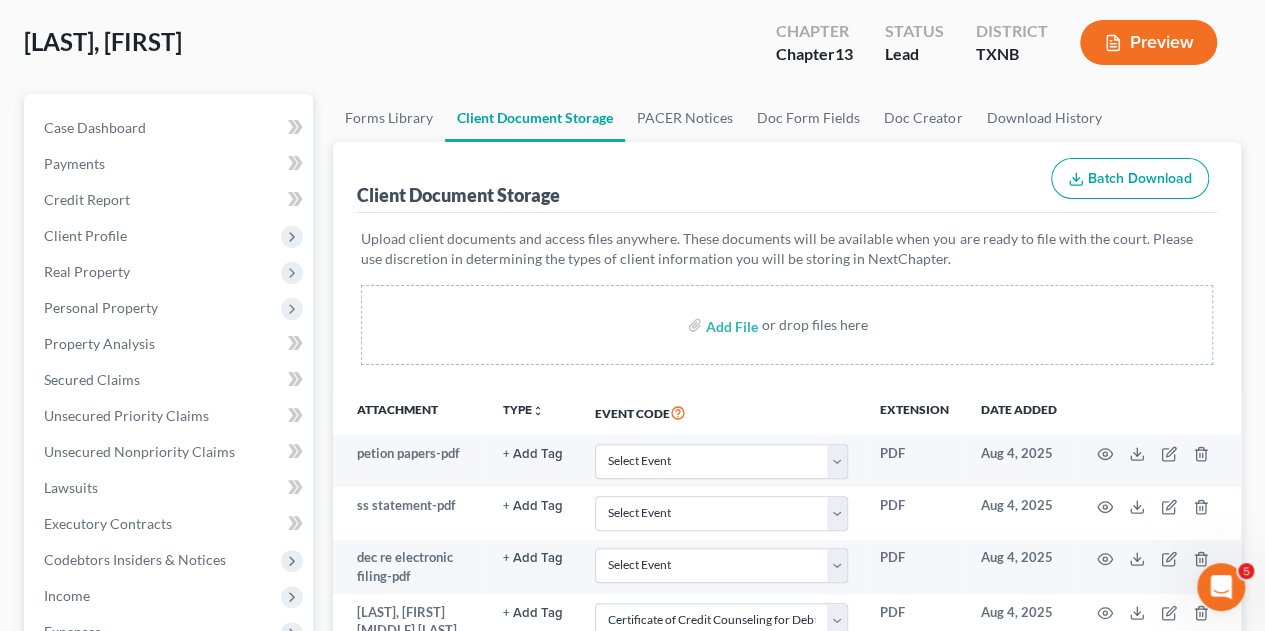 scroll, scrollTop: 0, scrollLeft: 0, axis: both 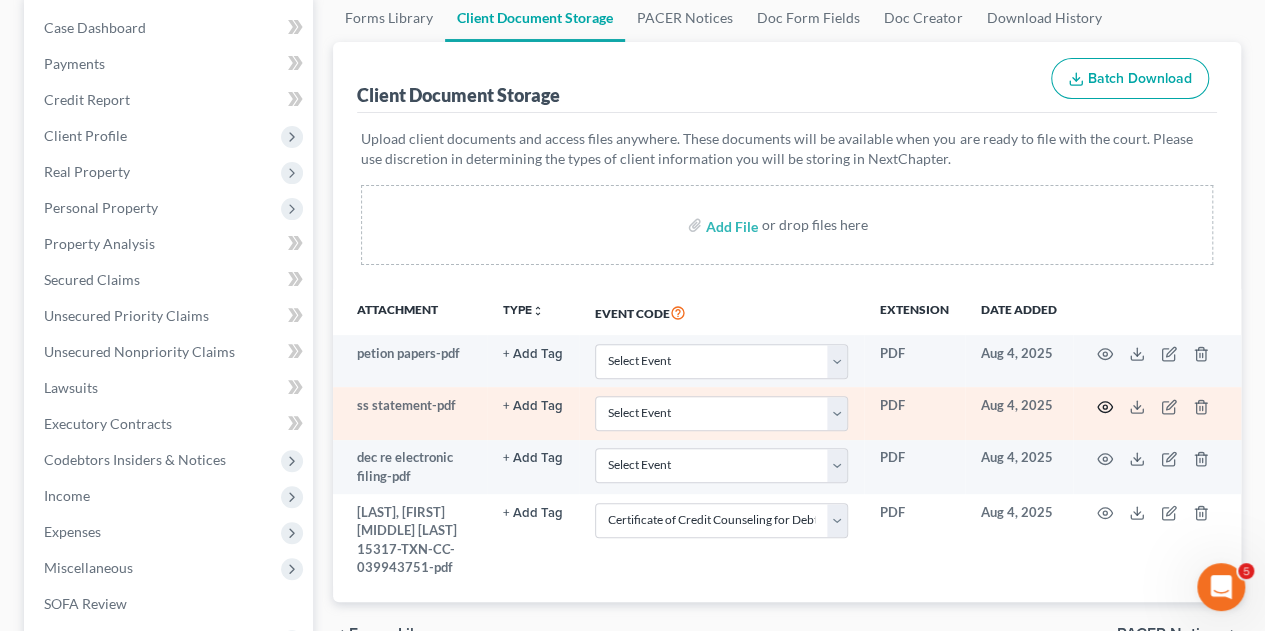 click 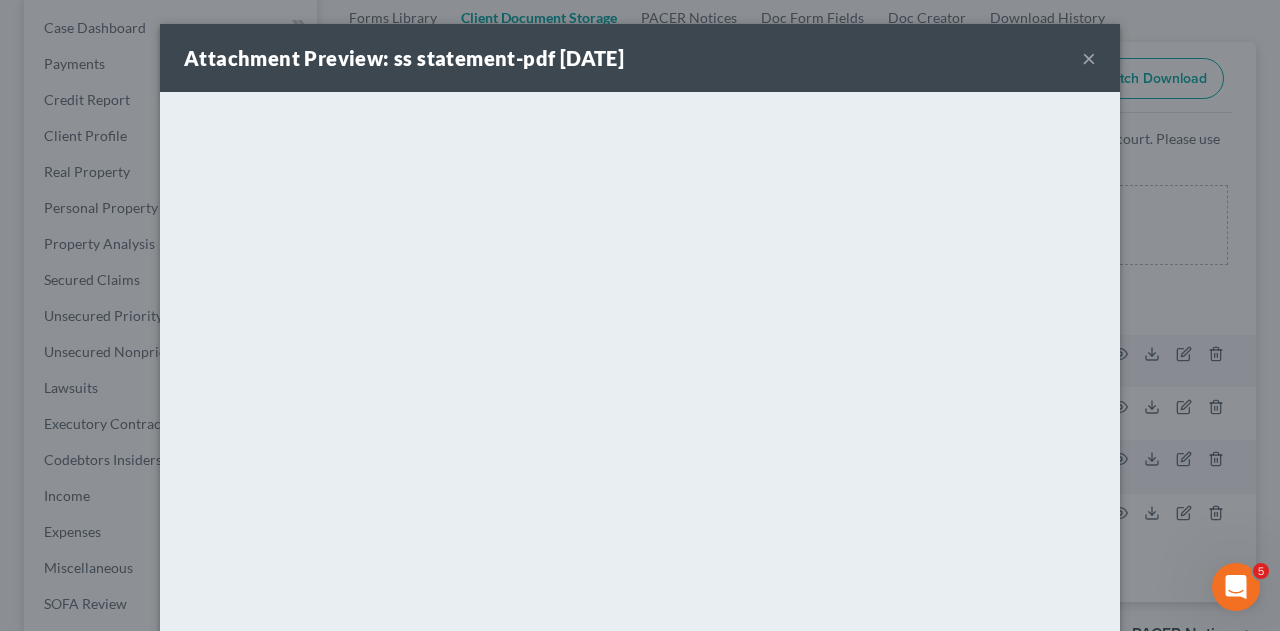 click on "Attachment Preview: ss statement-pdf 08/04/2025 ×
<object ng-attr-data='https://nextchapter-prod.s3.amazonaws.com/uploads/attachment/file/11980180/1c1906d8-2a2c-42f2-ae50-b893802132a4.pdf?X-Amz-Expires=3000&X-Amz-Date=20250805T020430Z&X-Amz-Algorithm=AWS4-HMAC-SHA256&X-Amz-Credential=AKIAJMWBS4AI7W4T6GHQ%2F20250805%2Fus-east-1%2Fs3%2Faws4_request&X-Amz-SignedHeaders=host&X-Amz-Signature=8c8b6a66676c370bef00b342564f7fc47c5d4e8ac52ac50c18813ade7720769a' type='application/pdf' width='100%' height='650px'></object>
<p><a href='https://nextchapter-prod.s3.amazonaws.com/uploads/attachment/file/11980180/1c1906d8-2a2c-42f2-ae50-b893802132a4.pdf?X-Amz-Expires=3000&X-Amz-Date=20250805T020430Z&X-Amz-Algorithm=AWS4-HMAC-SHA256&X-Amz-Credential=AKIAJMWBS4AI7W4T6GHQ%2F20250805%2Fus-east-1%2Fs3%2Faws4_request&X-Amz-SignedHeaders=host&X-Amz-Signature=8c8b6a66676c370bef00b342564f7fc47c5d4e8ac52ac50c18813ade7720769a' target='_blank'>Click here</a> to open in a new window.</p>
Download" at bounding box center (640, 315) 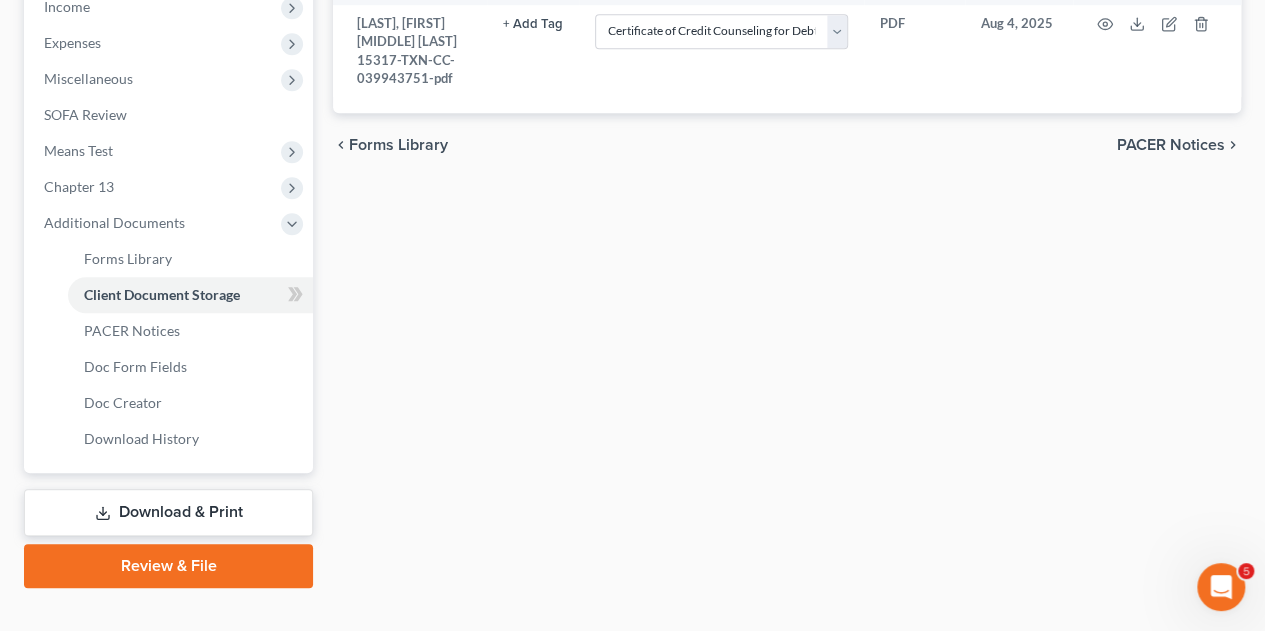 scroll, scrollTop: 717, scrollLeft: 0, axis: vertical 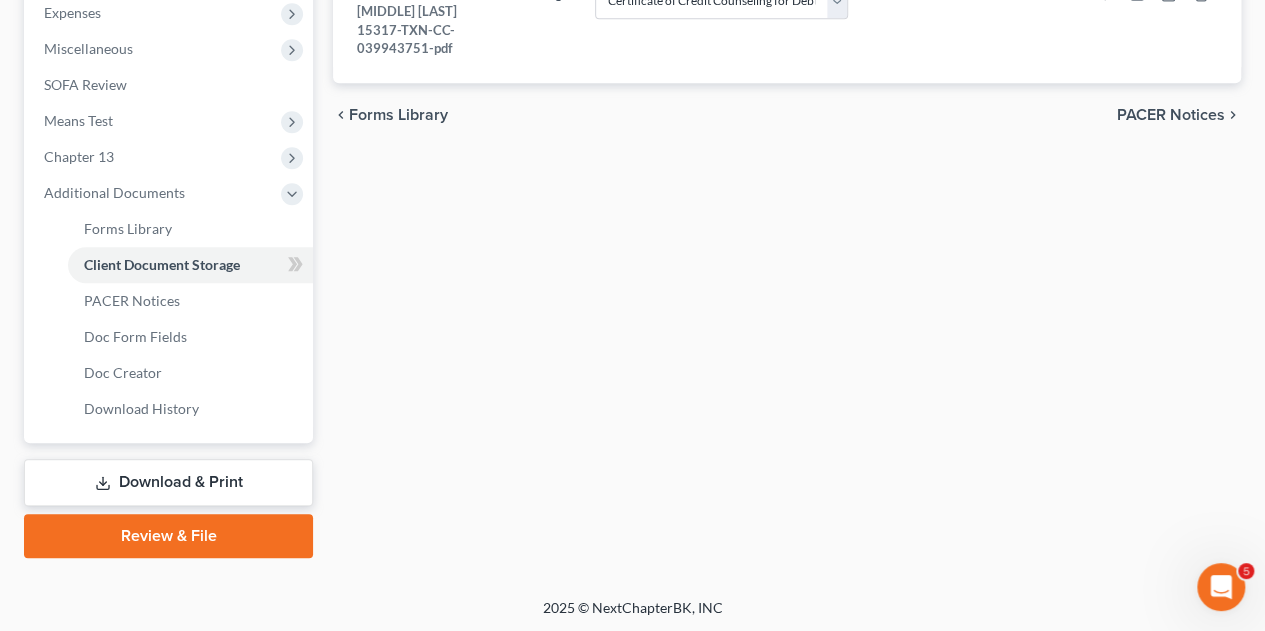 click on "Review & File" at bounding box center (168, 536) 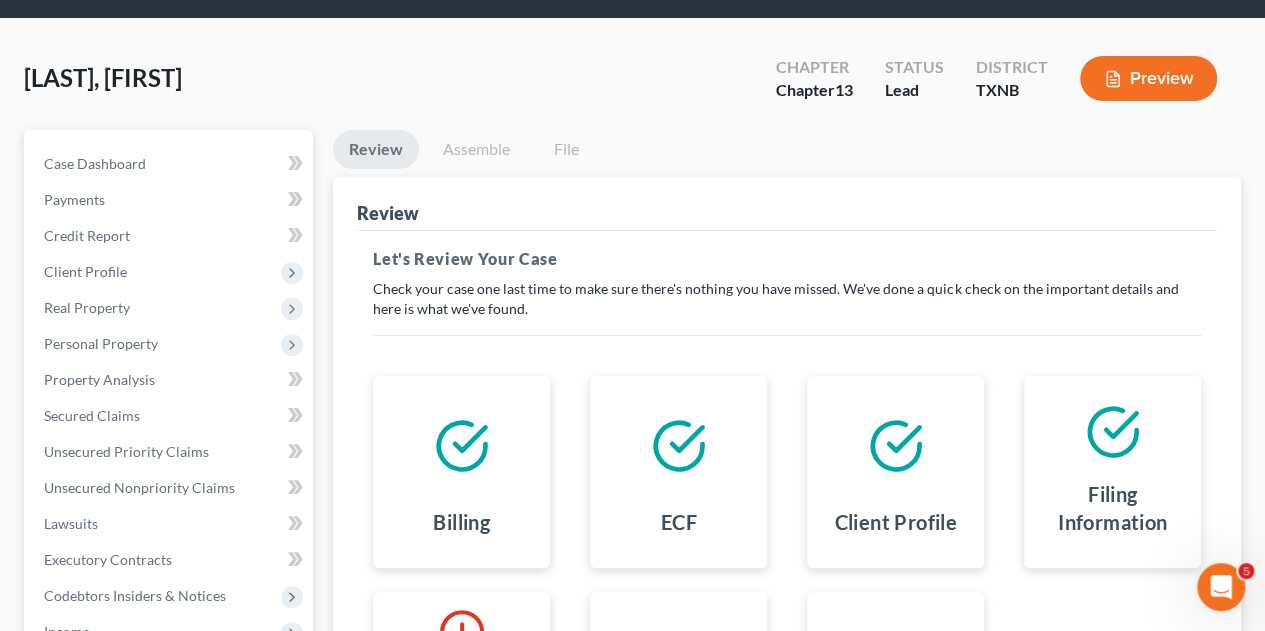 scroll, scrollTop: 0, scrollLeft: 0, axis: both 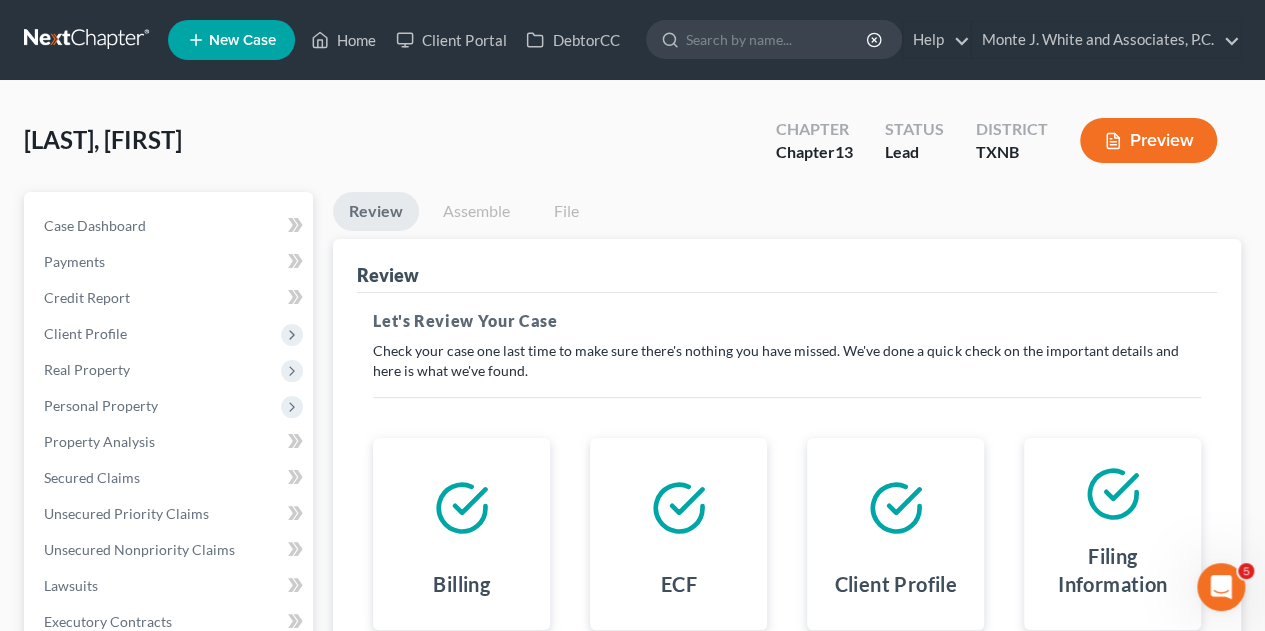 click on "Assemble" at bounding box center (476, 211) 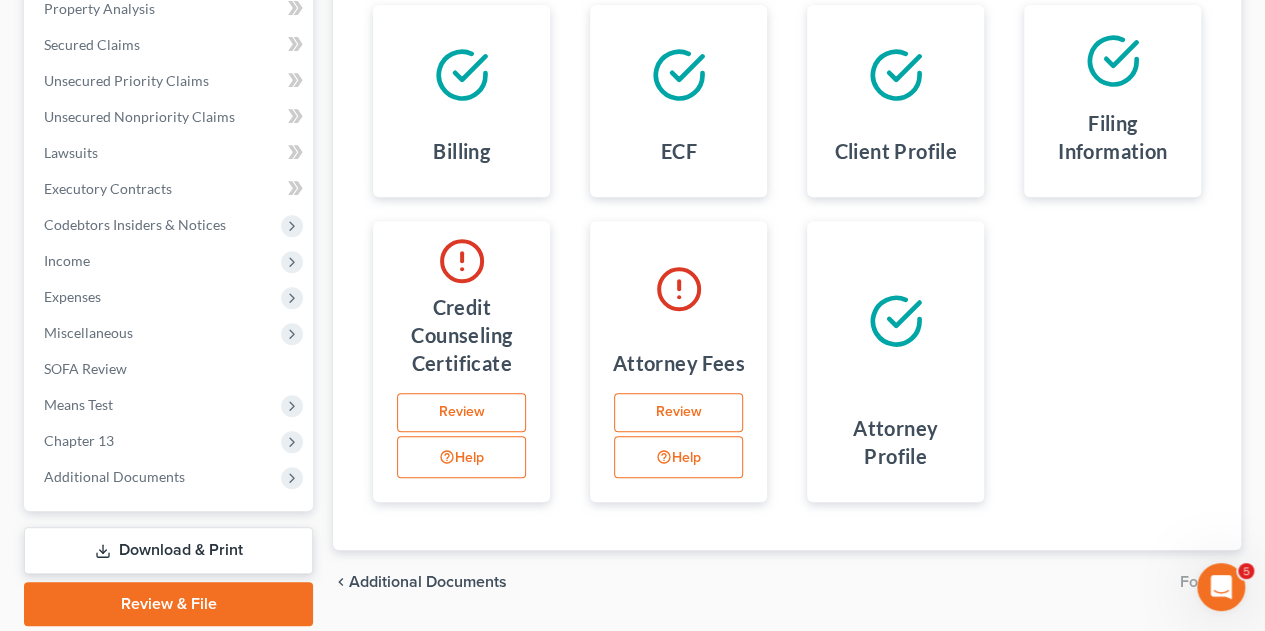 scroll, scrollTop: 451, scrollLeft: 0, axis: vertical 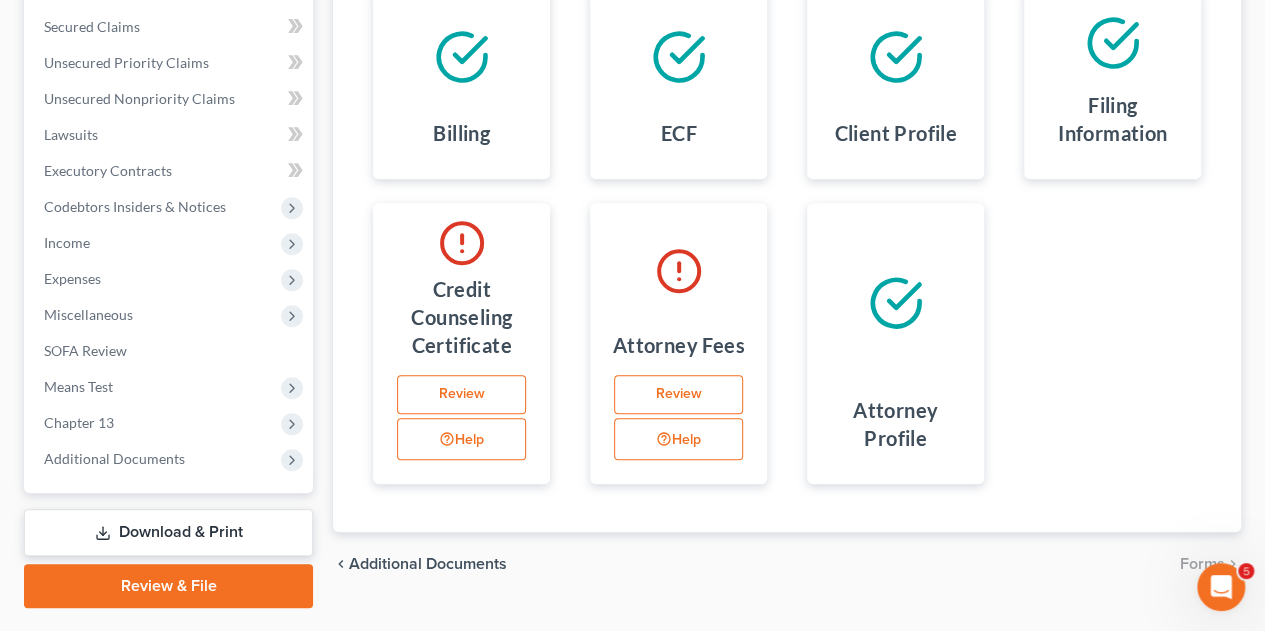 click on "Review" at bounding box center [461, 395] 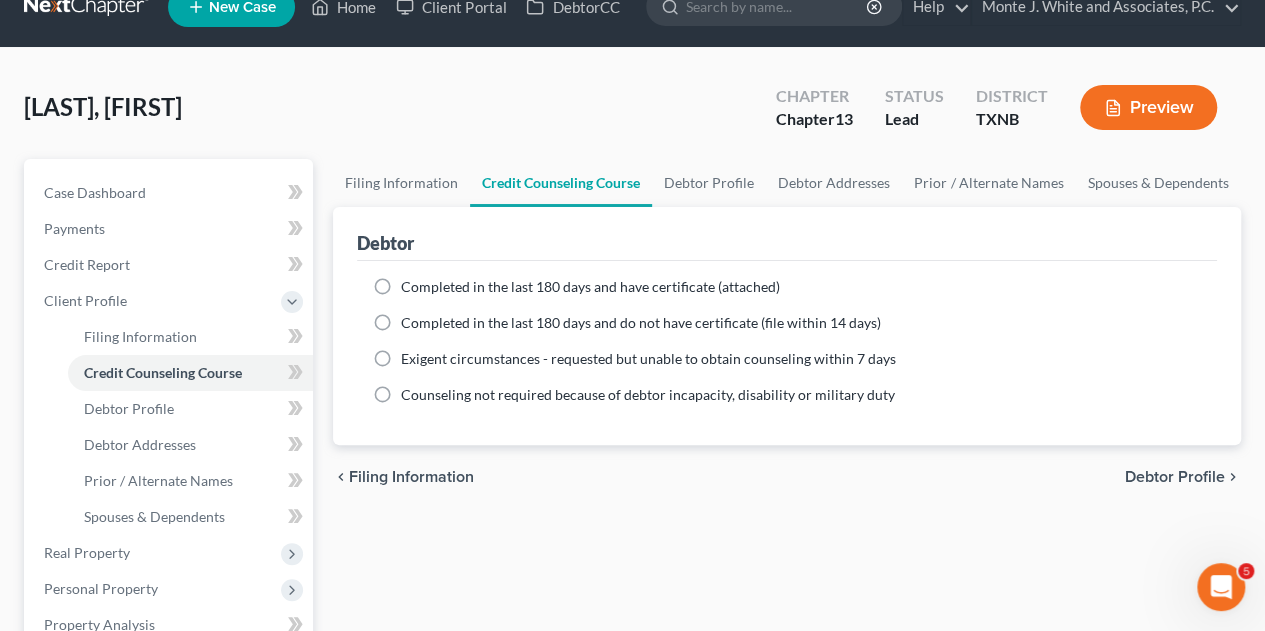 scroll, scrollTop: 0, scrollLeft: 0, axis: both 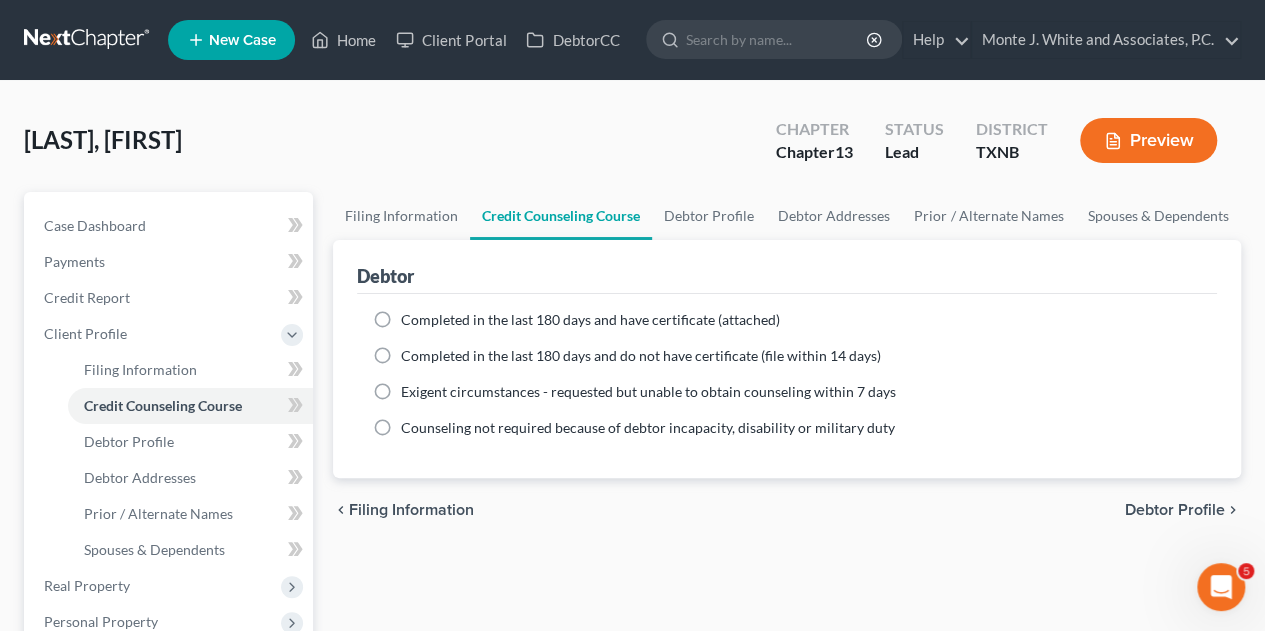 click on "Completed in the last 180 days and have certificate (attached)" at bounding box center (590, 320) 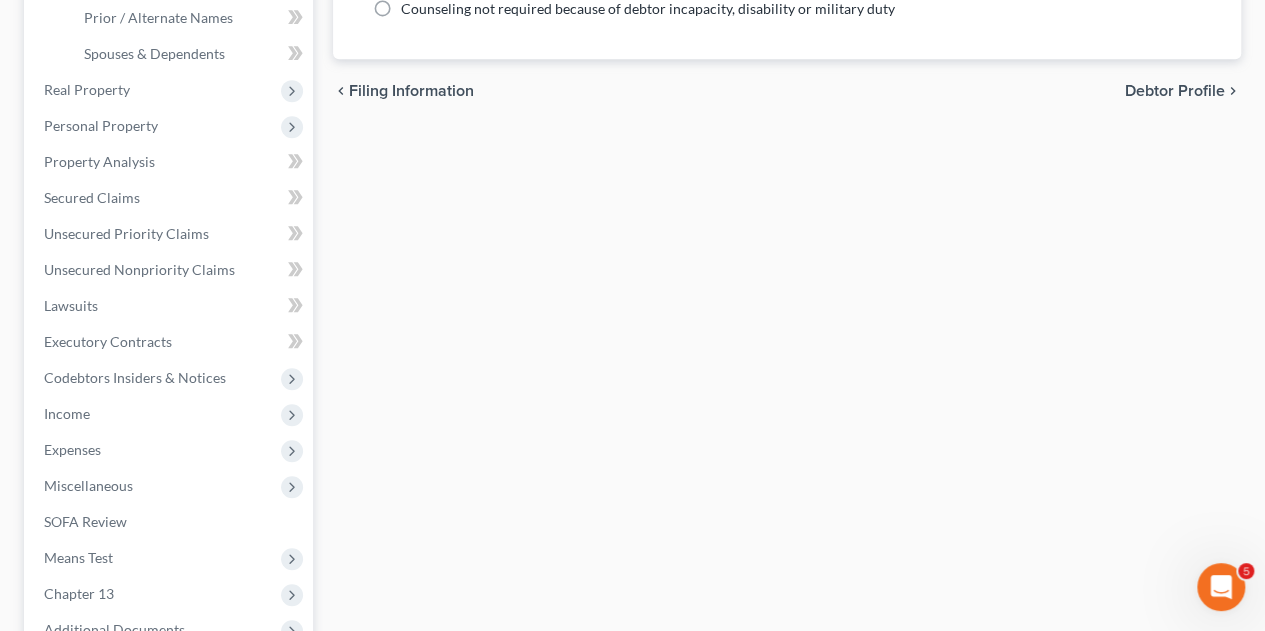 scroll, scrollTop: 717, scrollLeft: 0, axis: vertical 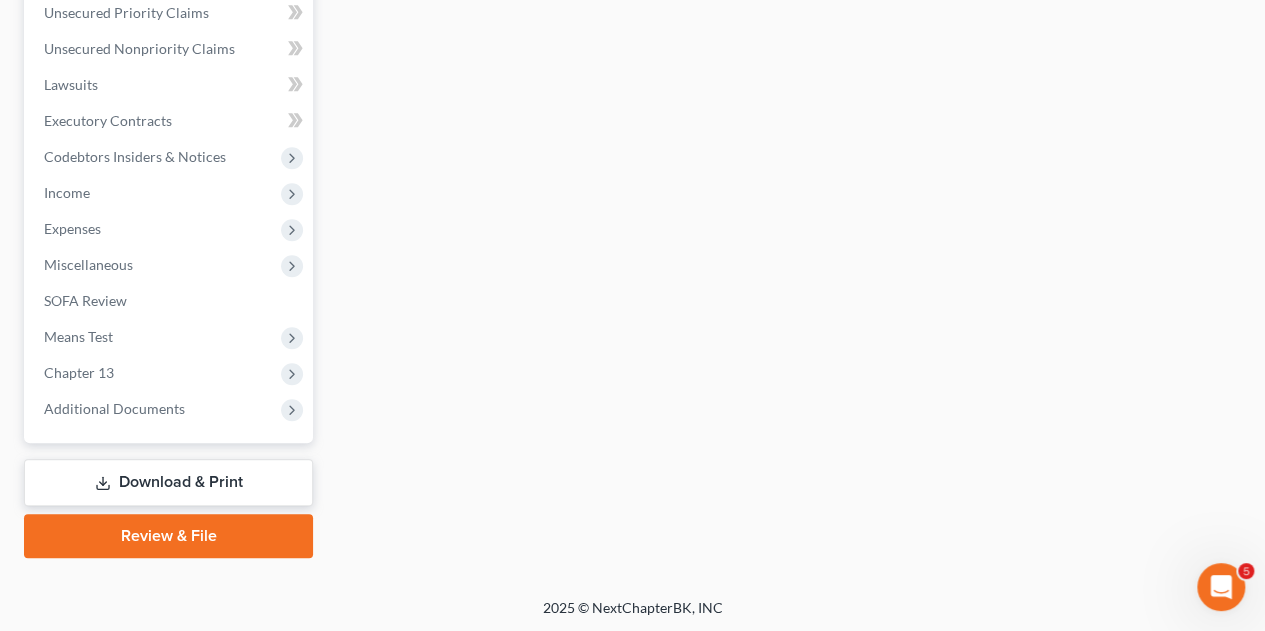 click on "Review & File" at bounding box center (168, 536) 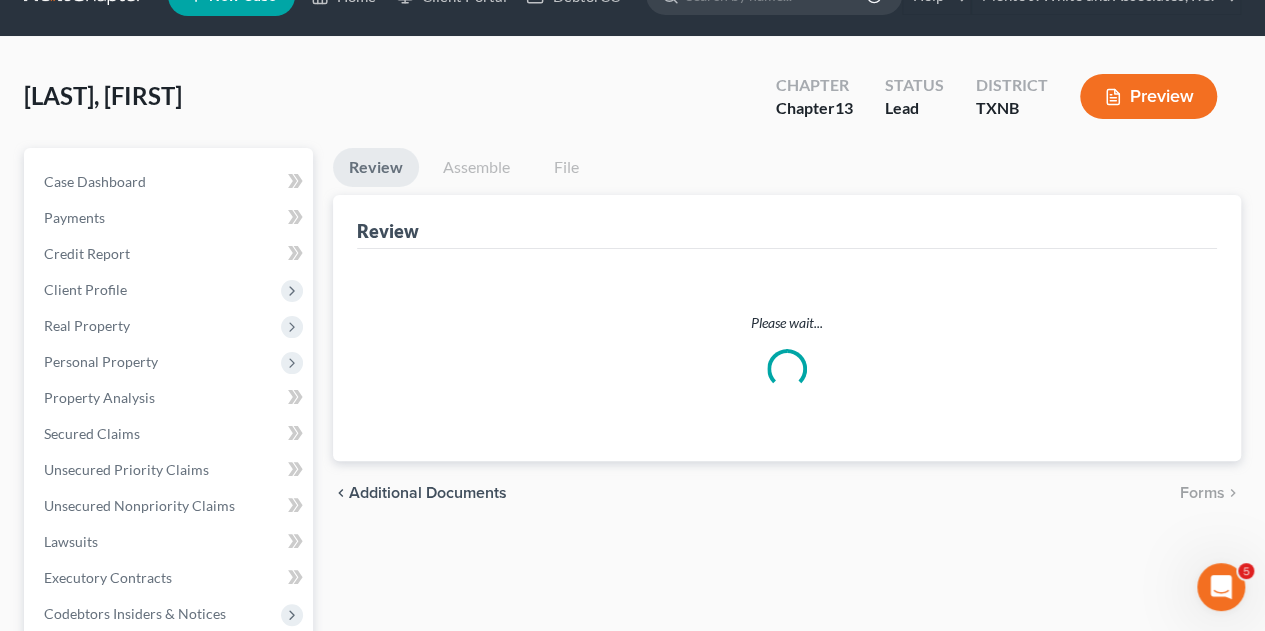 scroll, scrollTop: 0, scrollLeft: 0, axis: both 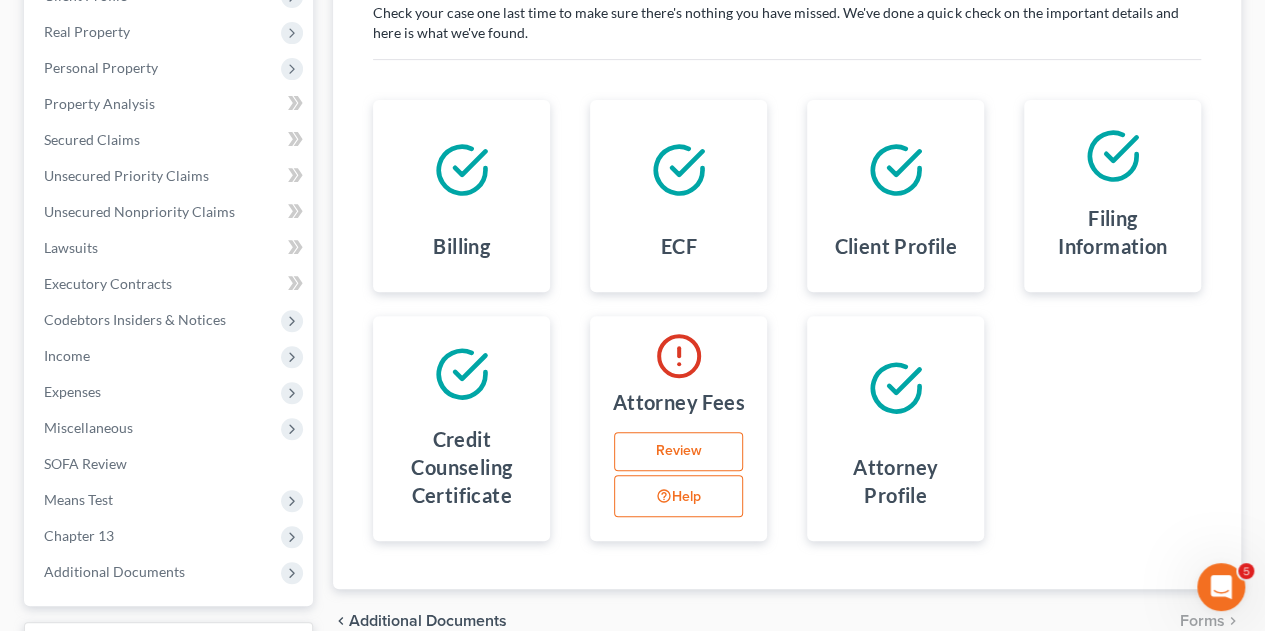 click on "Review" at bounding box center [678, 452] 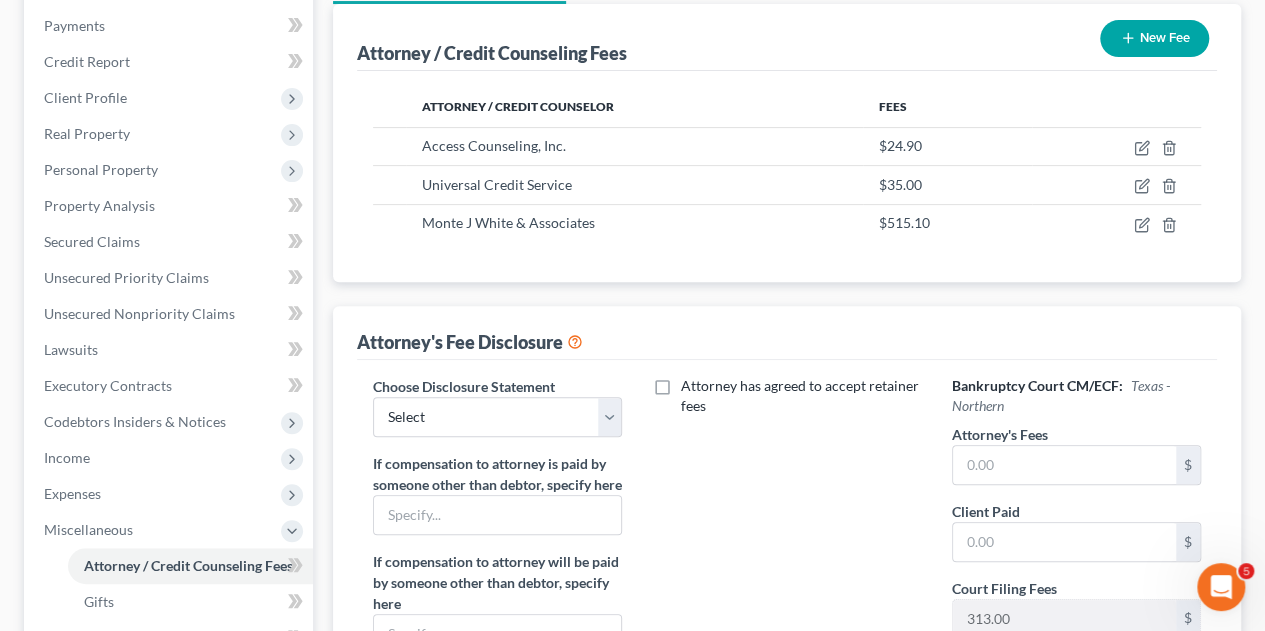 scroll, scrollTop: 242, scrollLeft: 0, axis: vertical 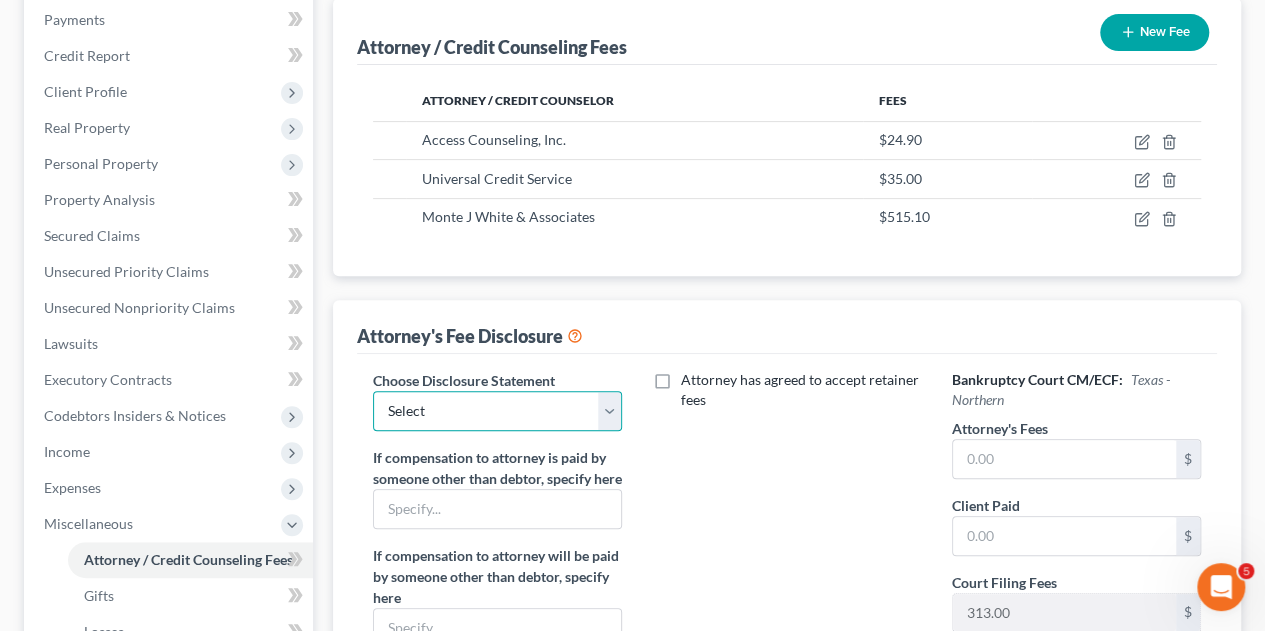 click on "Select attorney disclosure-Oklahoma attorney disclosure-Texas" at bounding box center (497, 411) 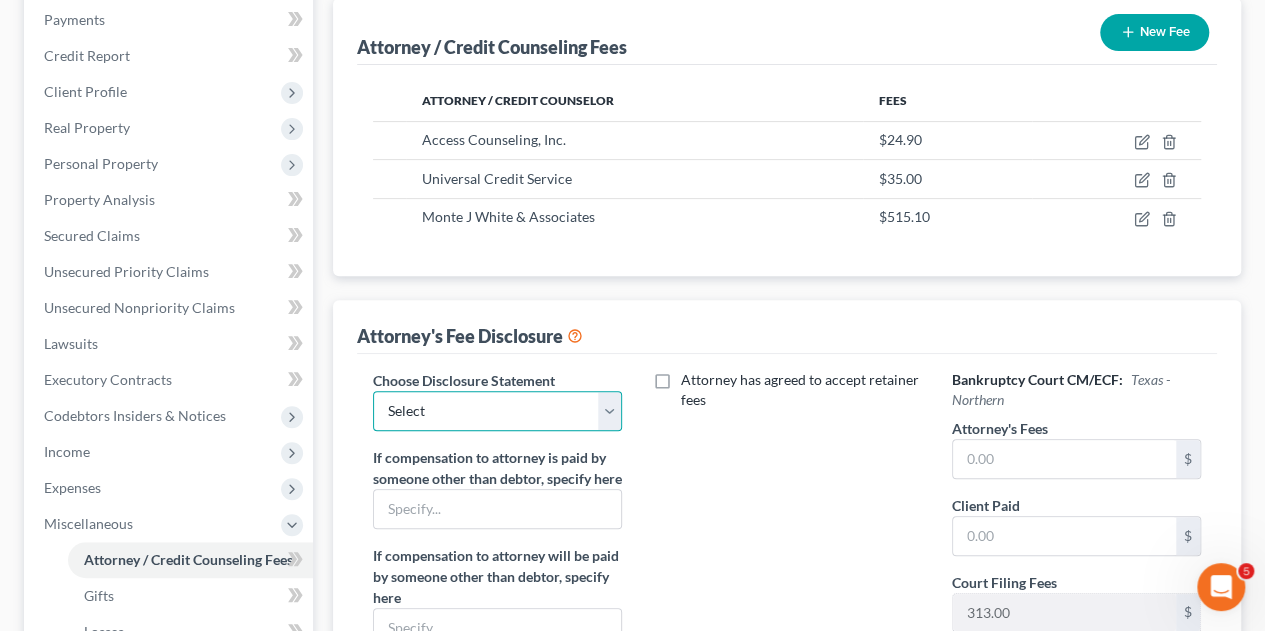 select on "1" 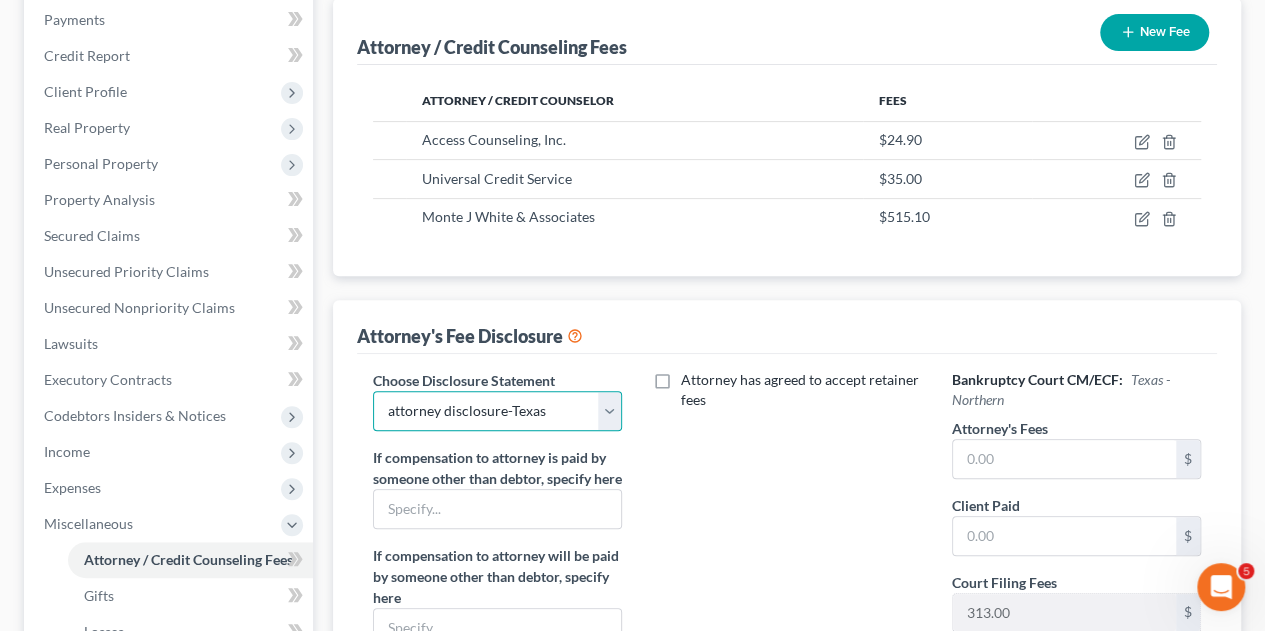 click on "Select attorney disclosure-Oklahoma attorney disclosure-Texas" at bounding box center (497, 411) 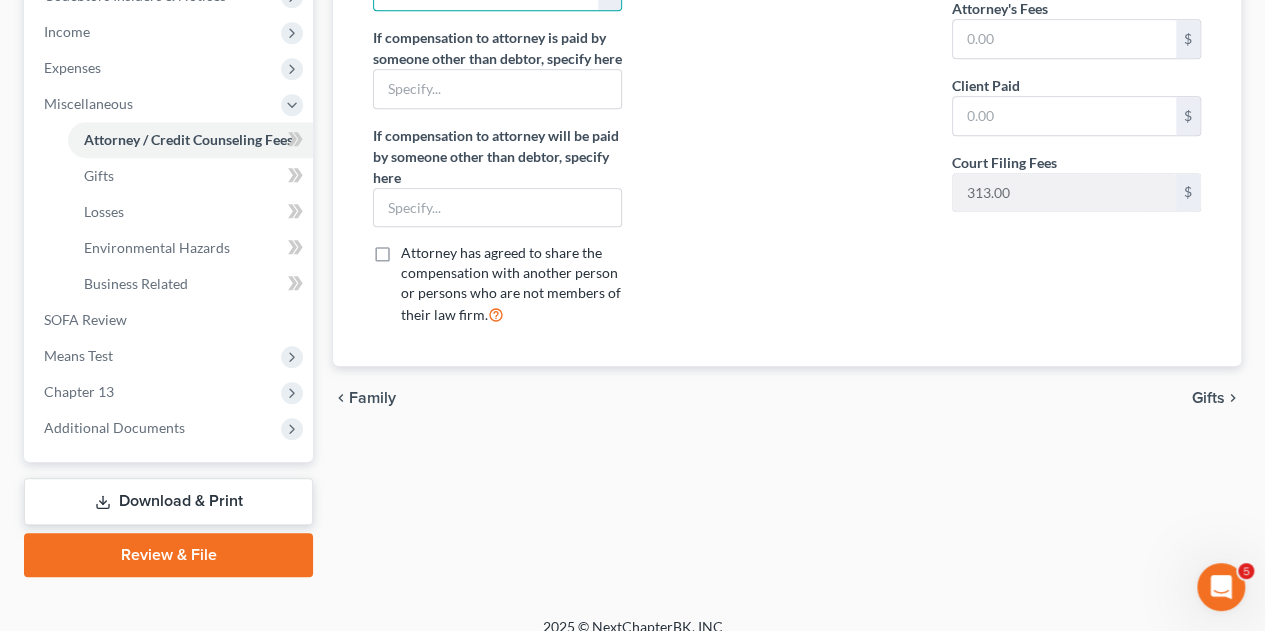 scroll, scrollTop: 681, scrollLeft: 0, axis: vertical 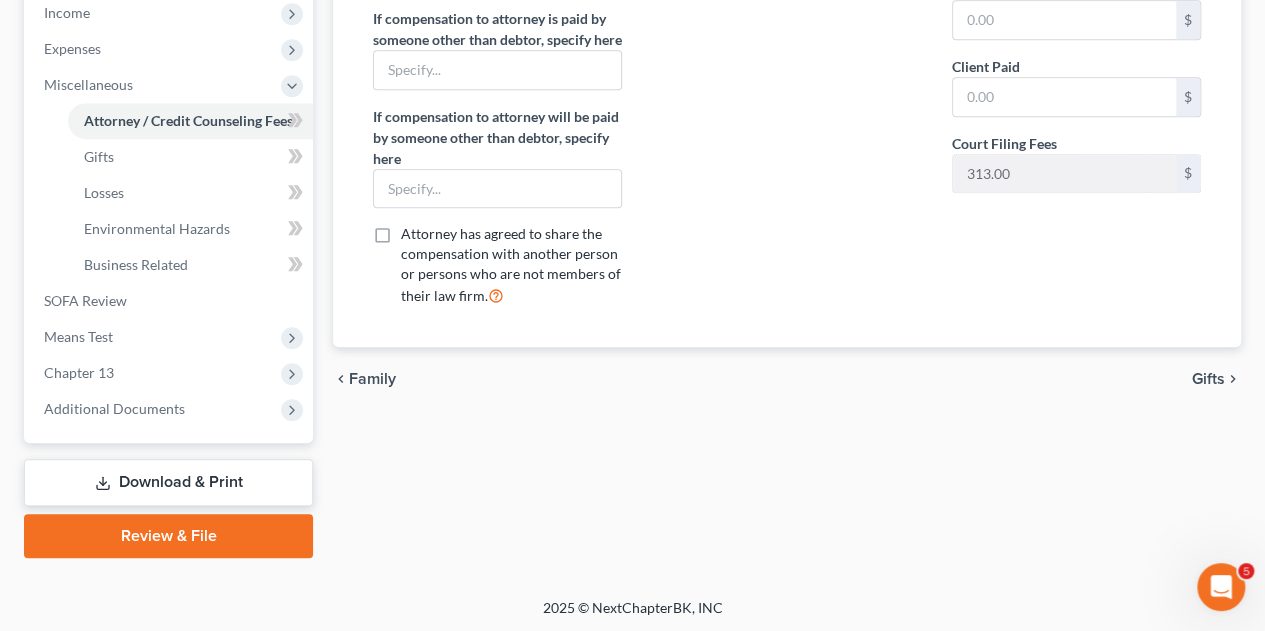 click on "Review & File" at bounding box center [168, 536] 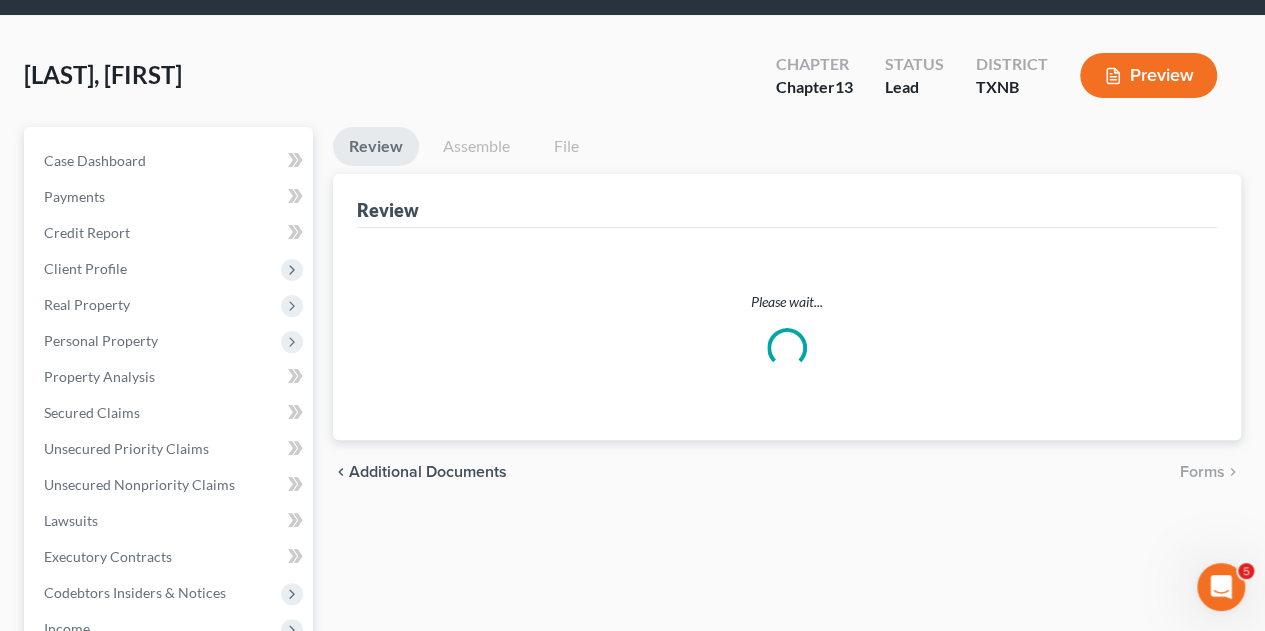 scroll, scrollTop: 0, scrollLeft: 0, axis: both 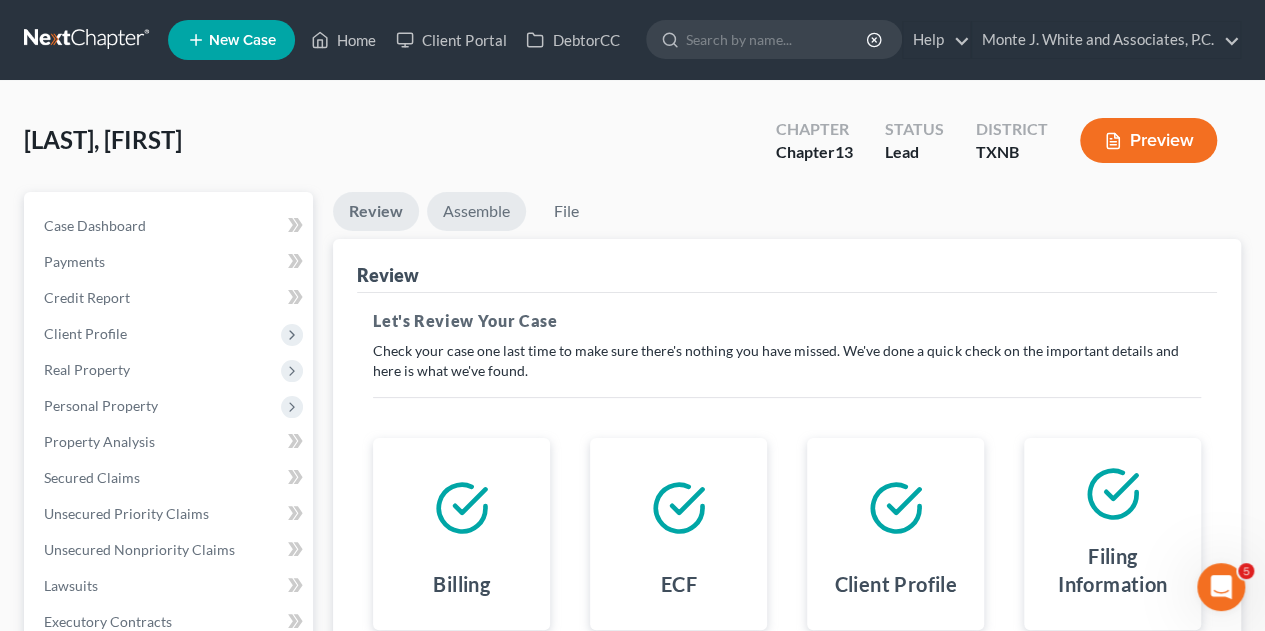 click on "Assemble" at bounding box center [476, 211] 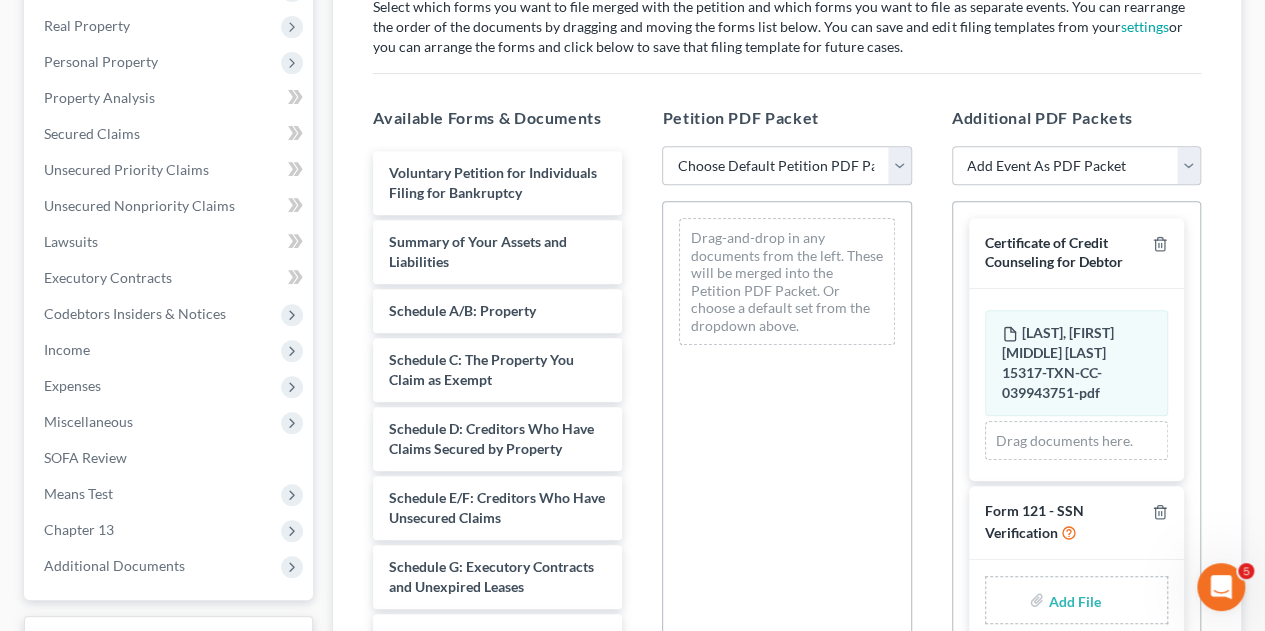 scroll, scrollTop: 346, scrollLeft: 0, axis: vertical 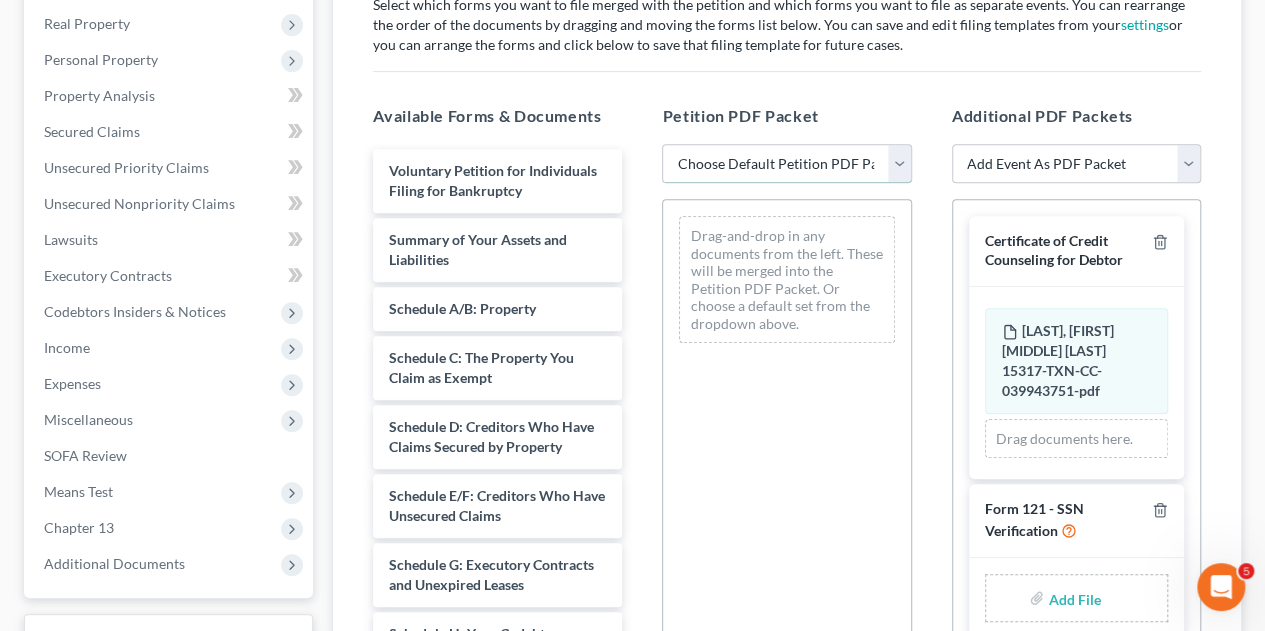 click on "Choose Default Petition PDF Packet Complete Bankruptcy Petition (all forms and schedules) Emergency Filing (Voluntary Petition and Creditor List Only) emergency filing Chapter 13 Case-Texas emergency schedules" at bounding box center (786, 164) 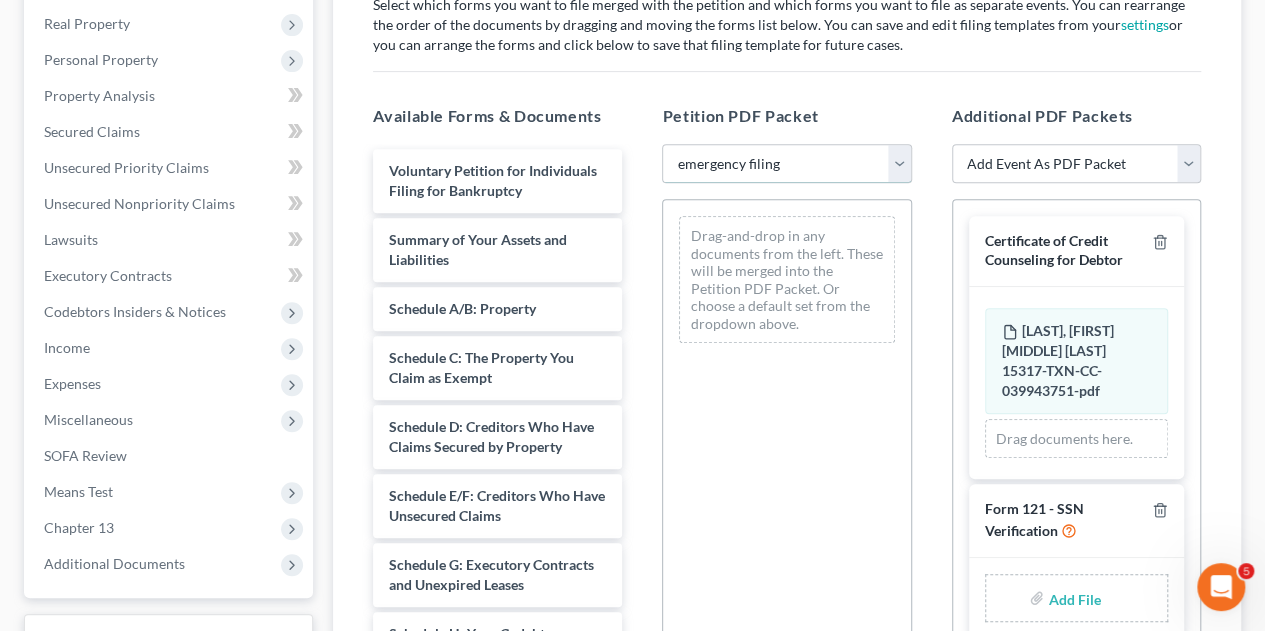 click on "Choose Default Petition PDF Packet Complete Bankruptcy Petition (all forms and schedules) Emergency Filing (Voluntary Petition and Creditor List Only) emergency filing Chapter 13 Case-Texas emergency schedules" at bounding box center [786, 164] 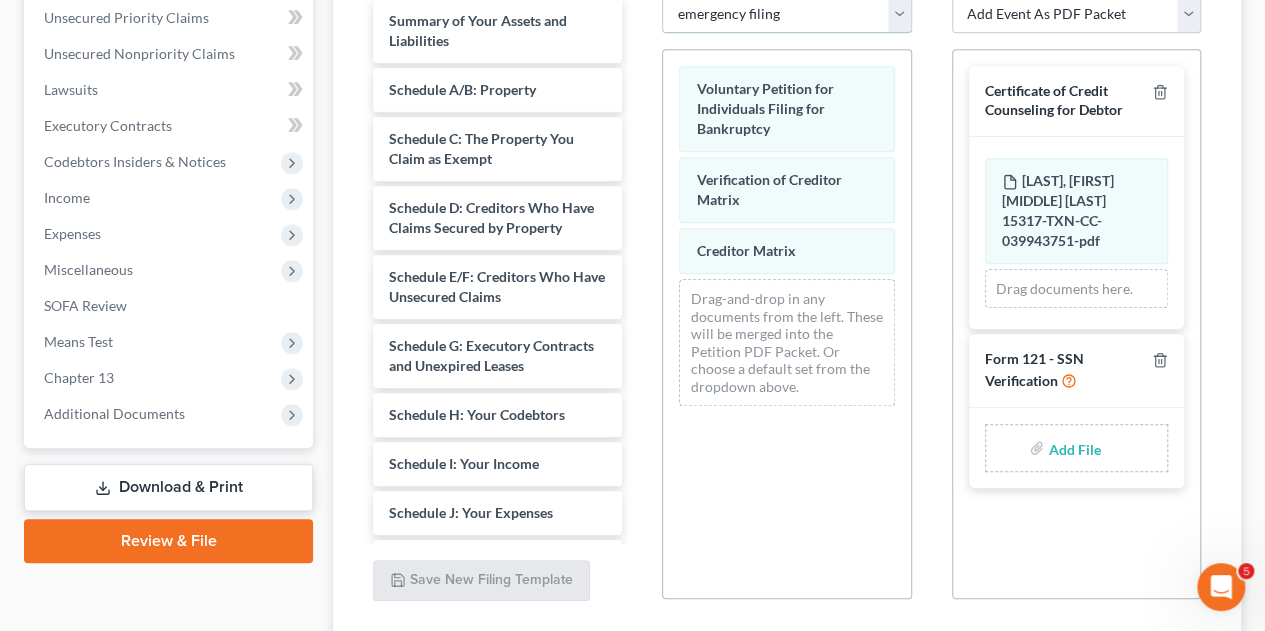 scroll, scrollTop: 572, scrollLeft: 0, axis: vertical 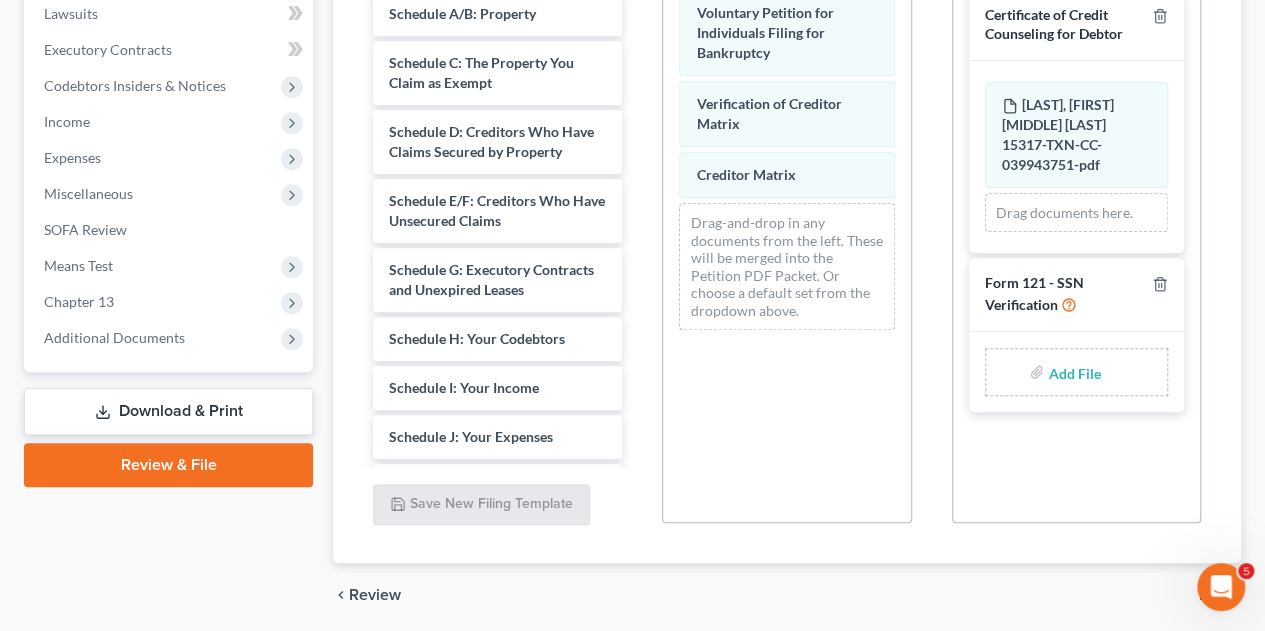 click at bounding box center (1072, 372) 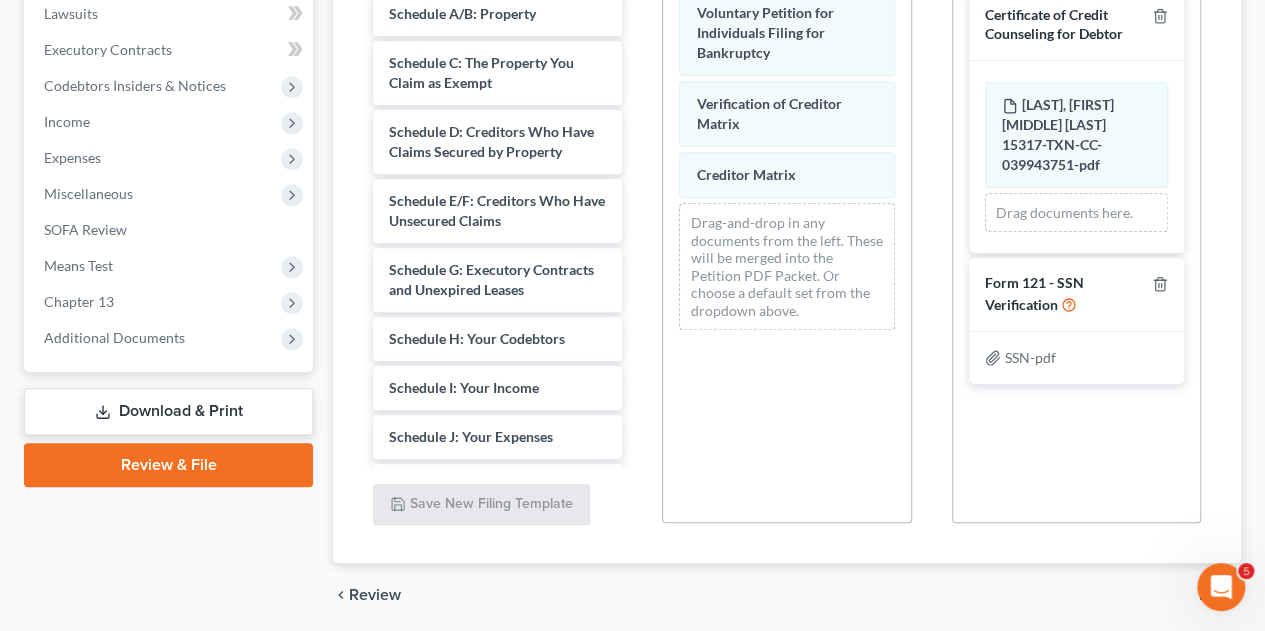 scroll, scrollTop: 642, scrollLeft: 0, axis: vertical 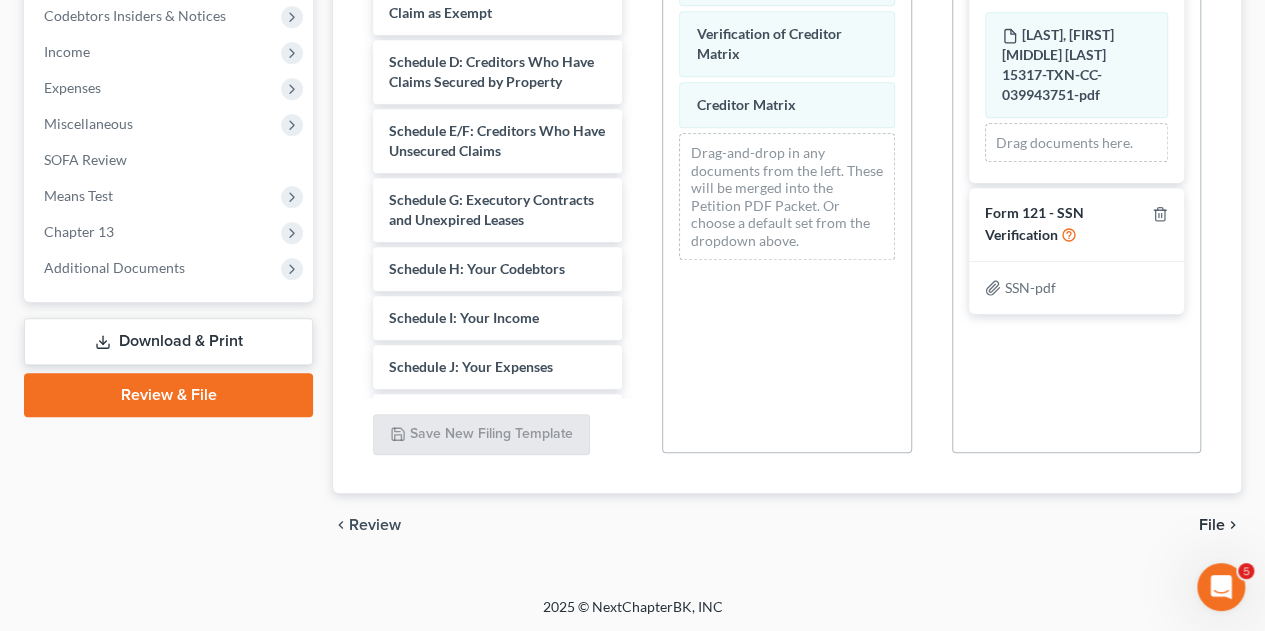 click on "[LAST], [FIRST] Upgraded Chapter Chapter  13 Status Lead District TXNB Preview Petition Navigation
Case Dashboard
Payments
Invoices
Payments
Payments
Credit Report" at bounding box center (632, 18) 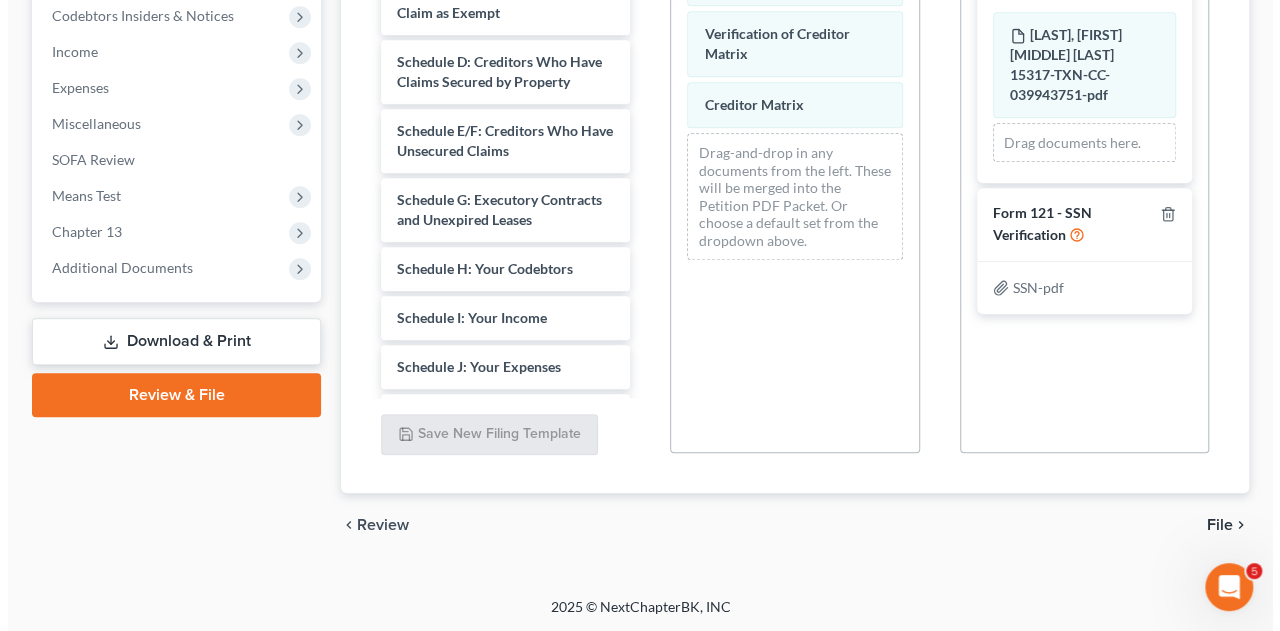 scroll, scrollTop: 501, scrollLeft: 0, axis: vertical 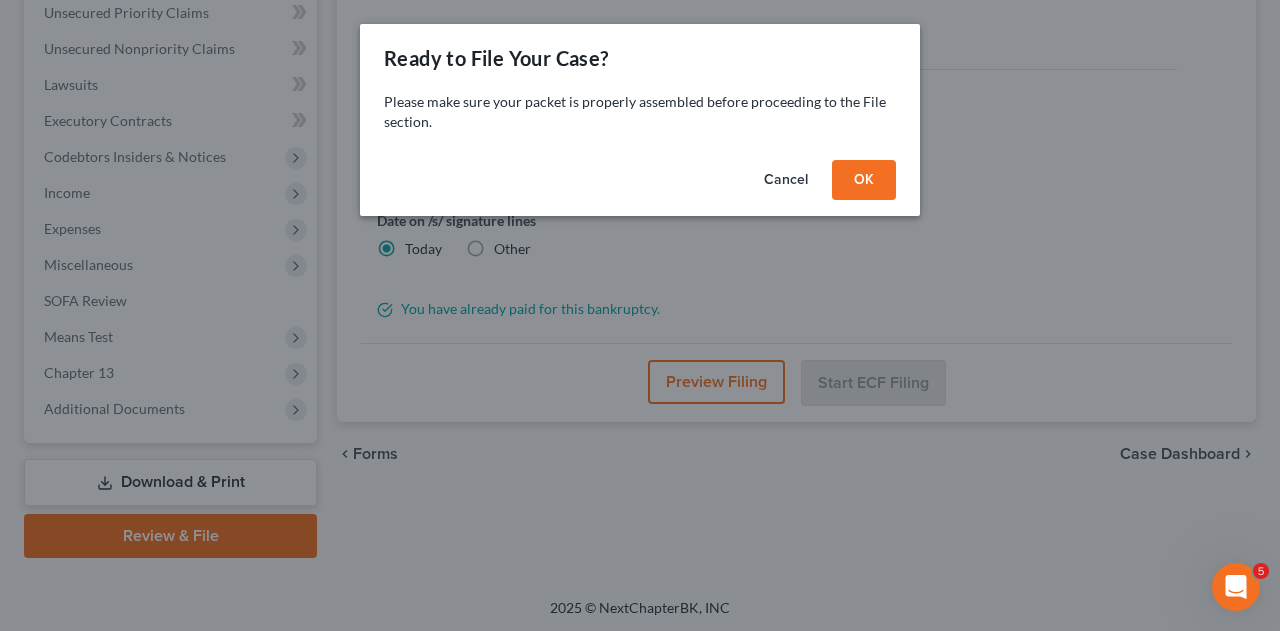 click on "OK" at bounding box center [864, 180] 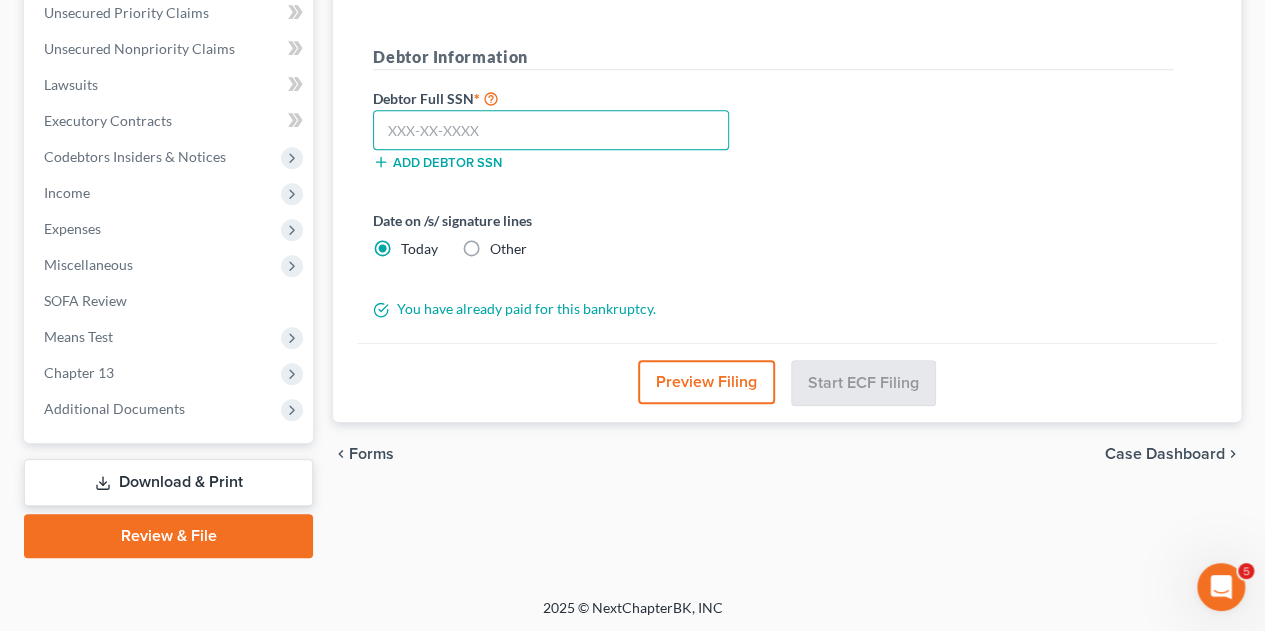 click at bounding box center (551, 130) 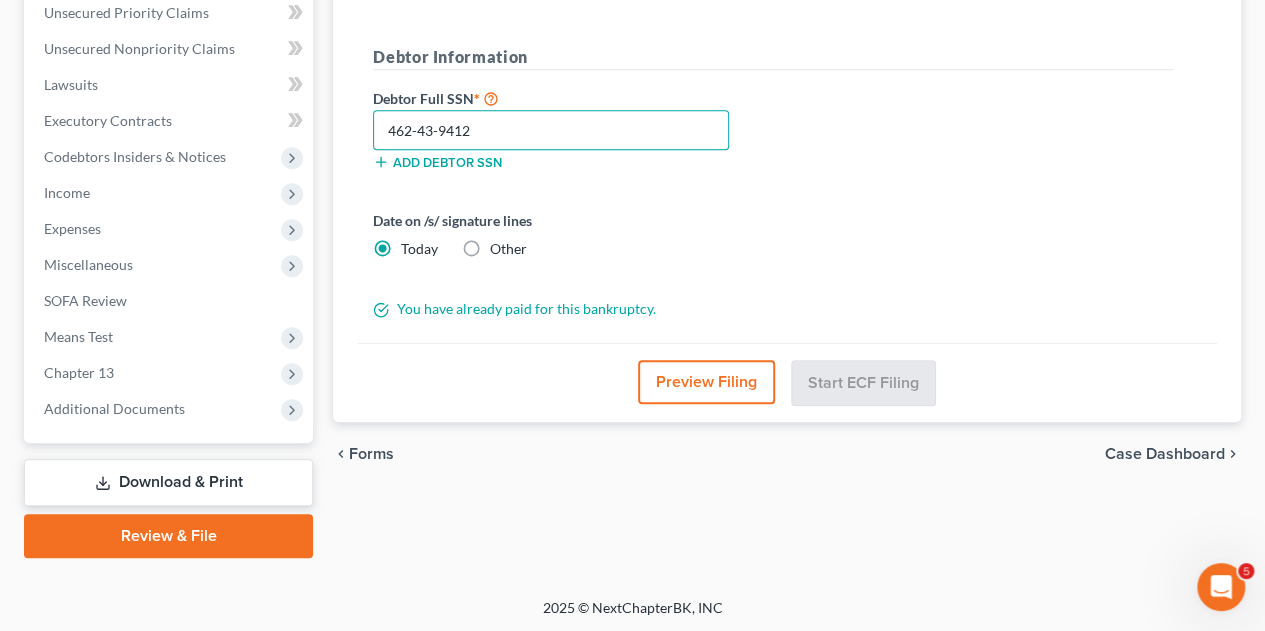 type on "462-43-9412" 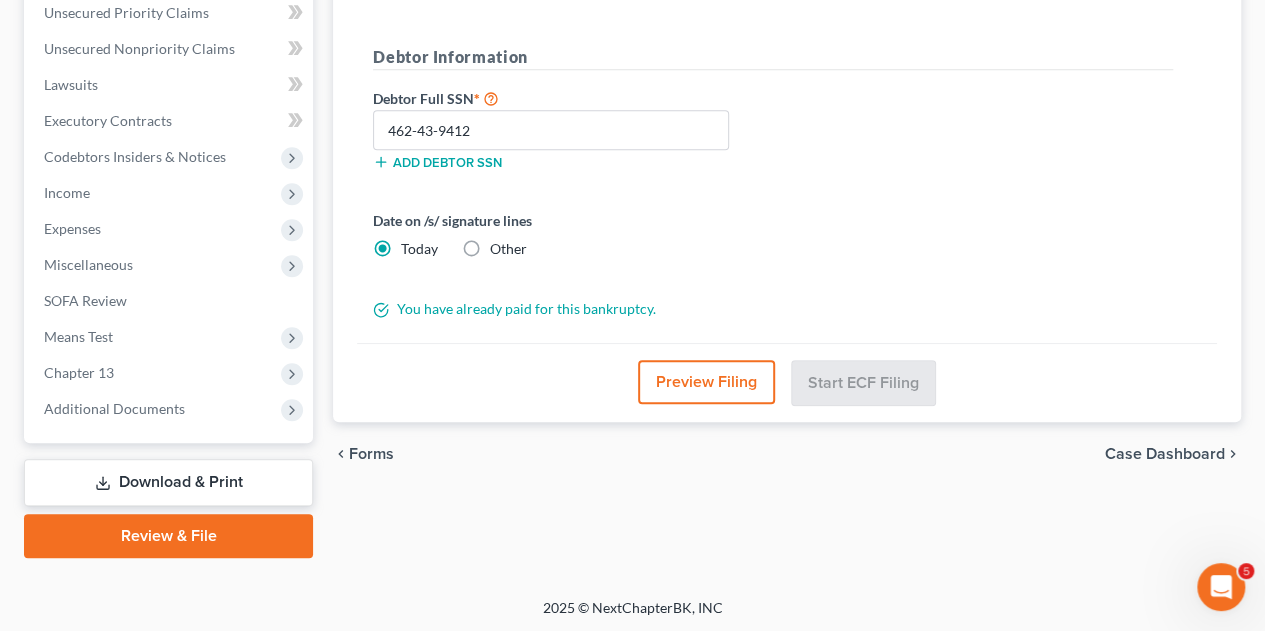 click on "Preview Filing" at bounding box center (706, 382) 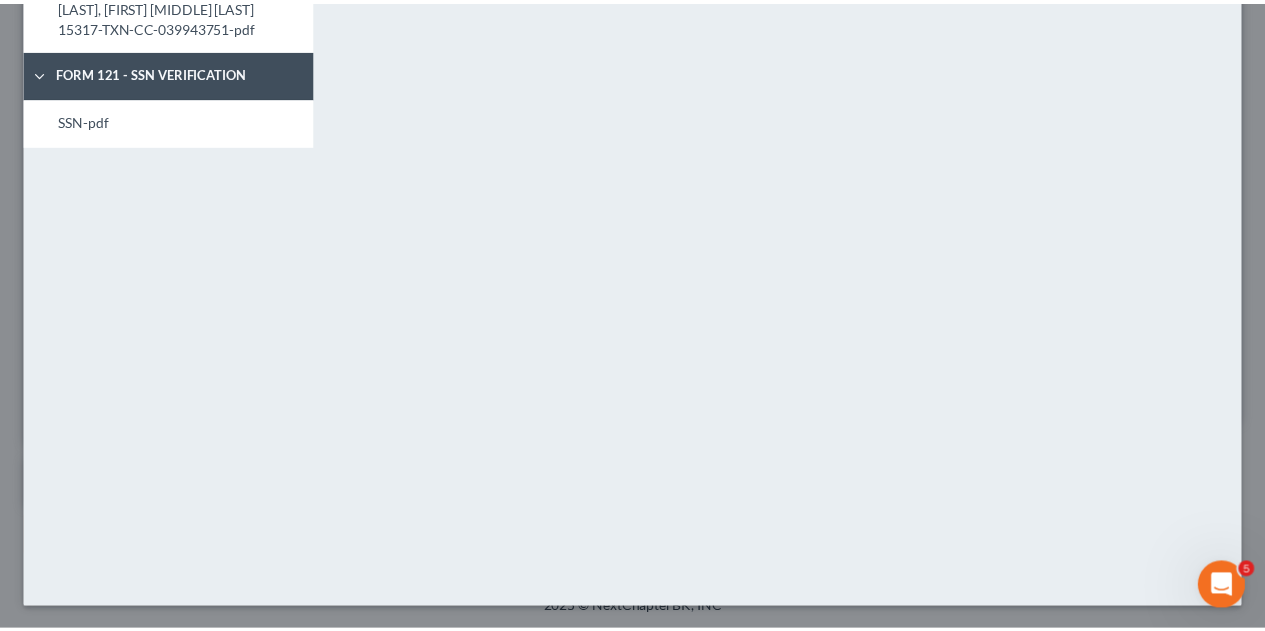 scroll, scrollTop: 328, scrollLeft: 0, axis: vertical 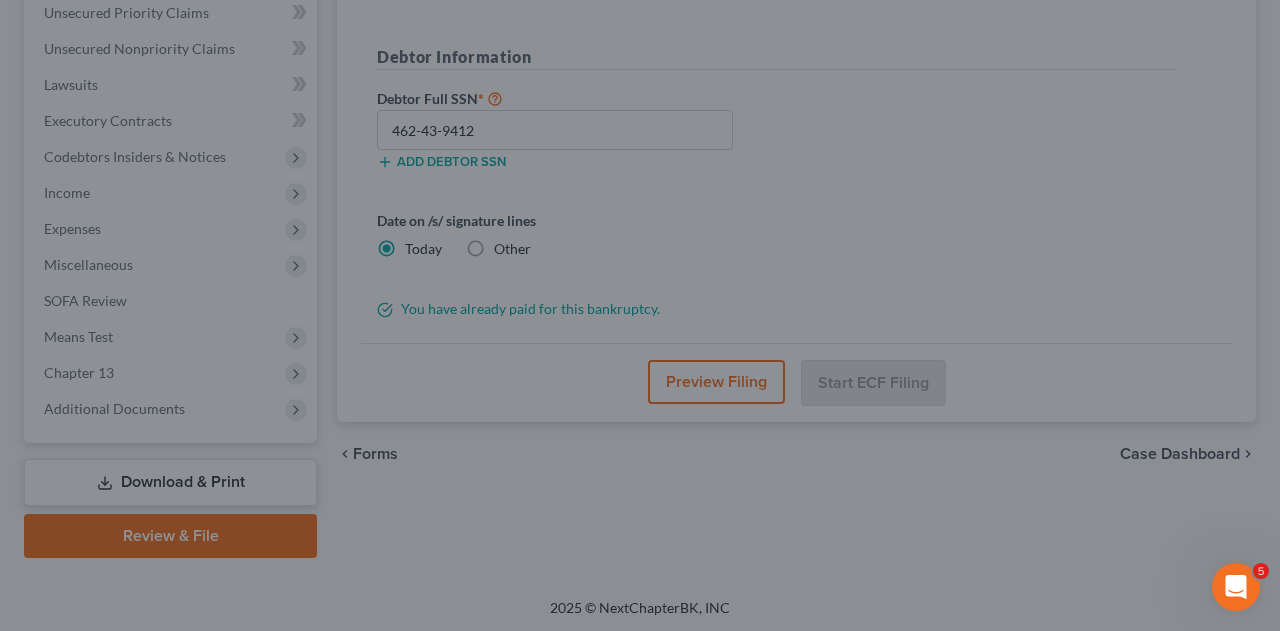 drag, startPoint x: 1251, startPoint y: 341, endPoint x: 1246, endPoint y: 287, distance: 54.230988 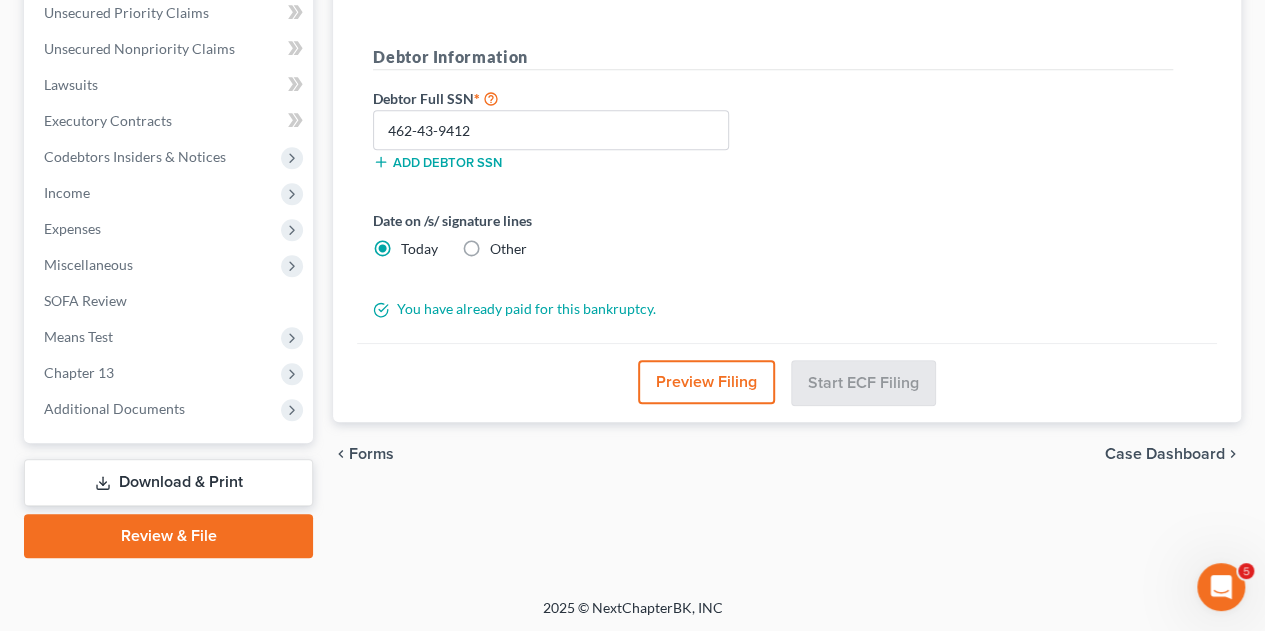 click on "Preview Filing" at bounding box center (706, 382) 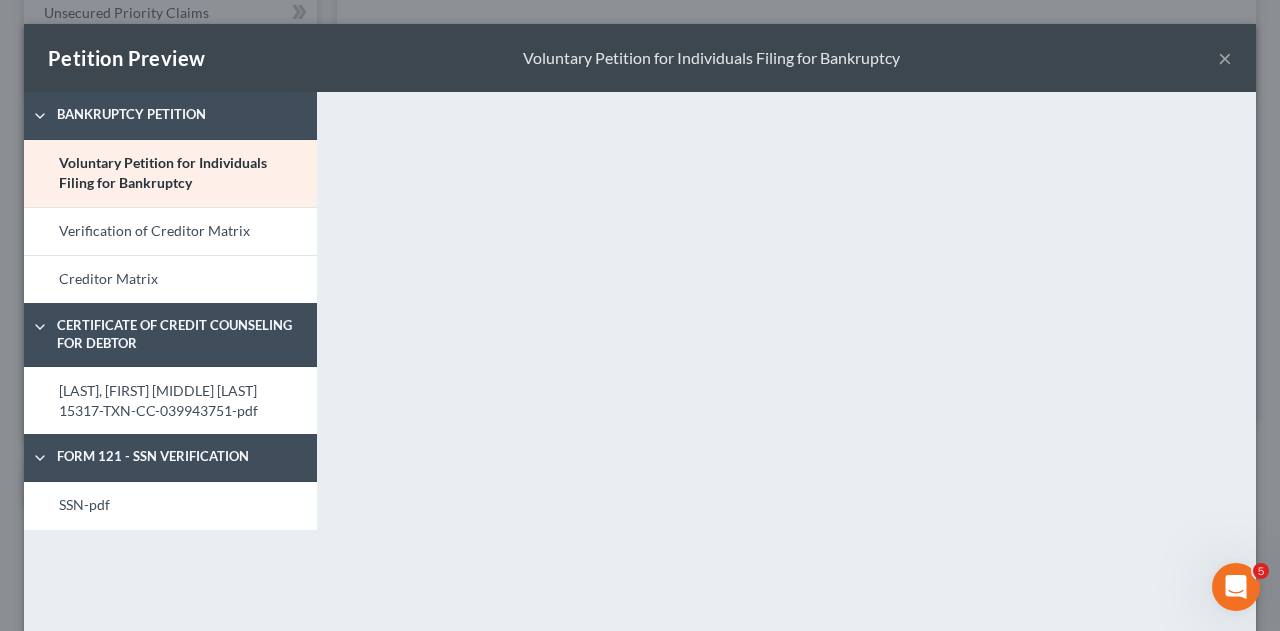 click on "×" at bounding box center (1225, 58) 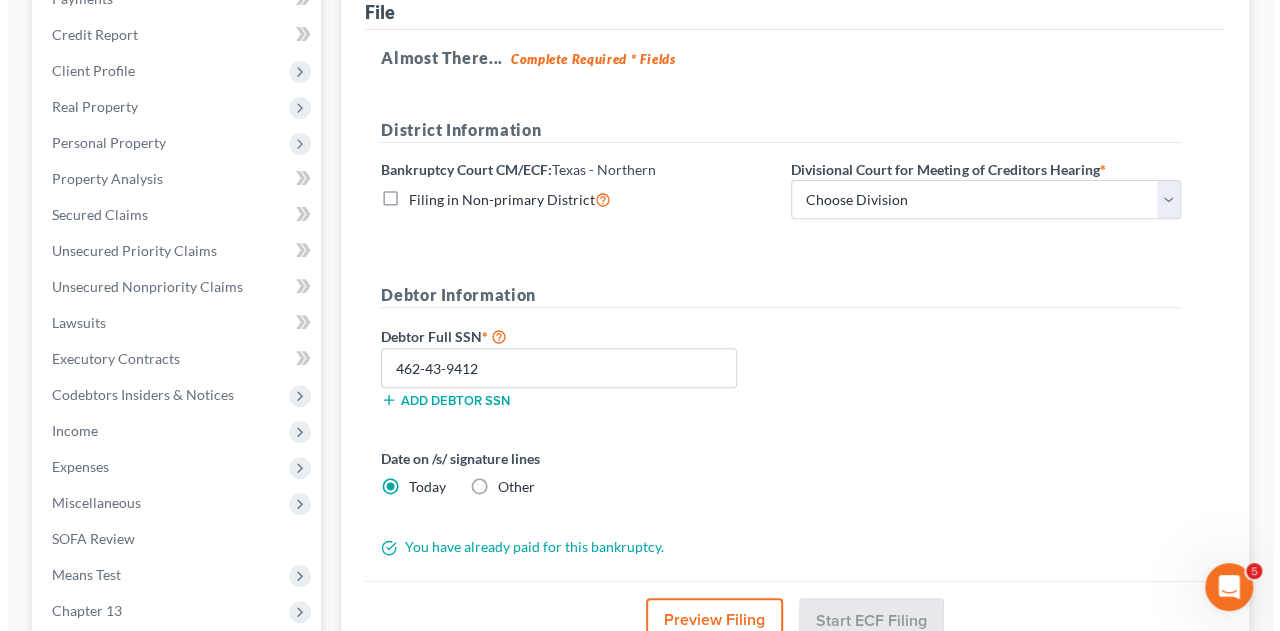 scroll, scrollTop: 253, scrollLeft: 0, axis: vertical 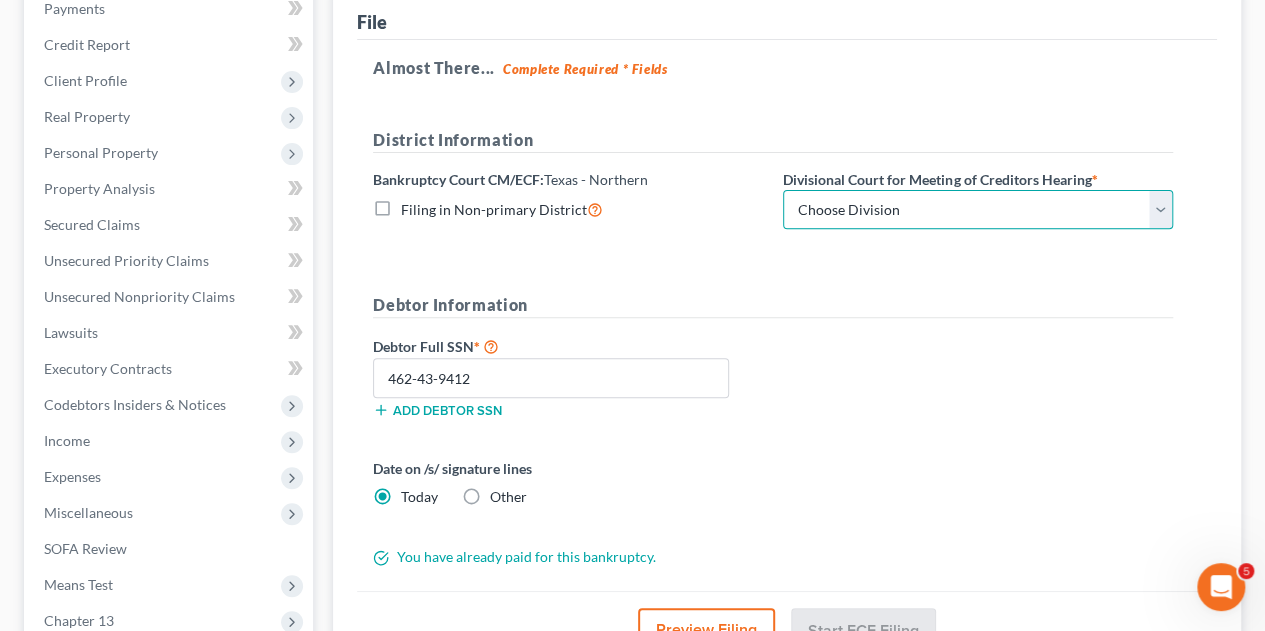 click on "Choose Division Abilene Amarillo Dallas Fort Worth Lubbock San Angelo Witchita Falls" at bounding box center (978, 210) 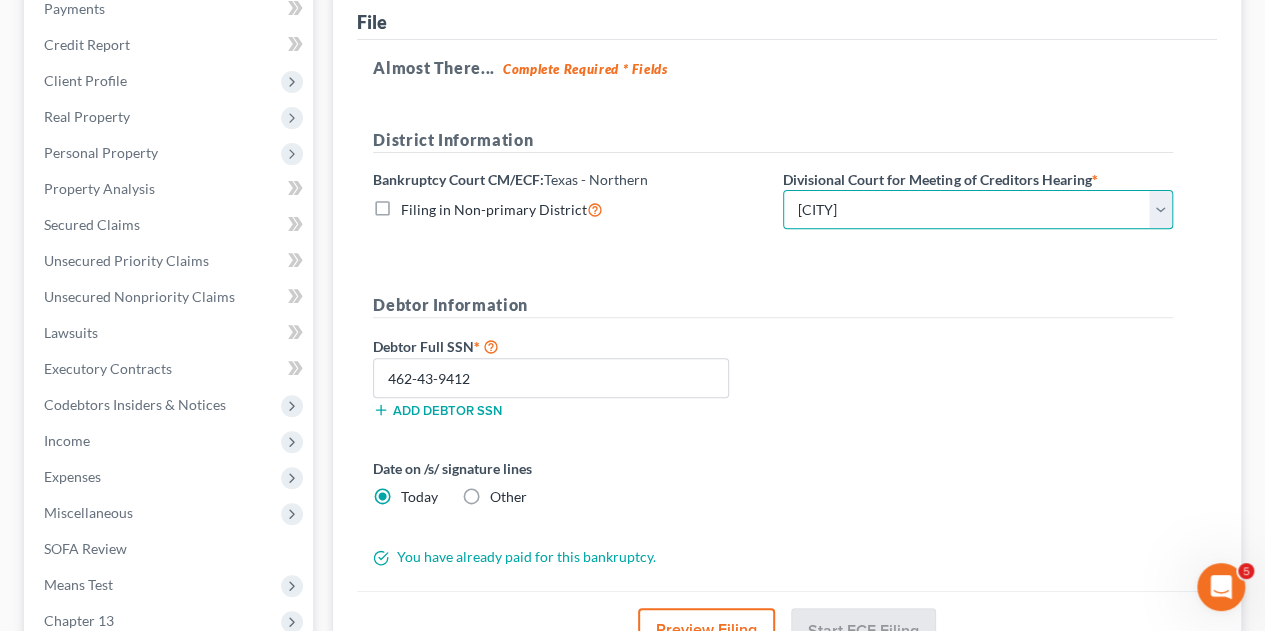 click on "Choose Division Abilene Amarillo Dallas Fort Worth Lubbock San Angelo Witchita Falls" at bounding box center [978, 210] 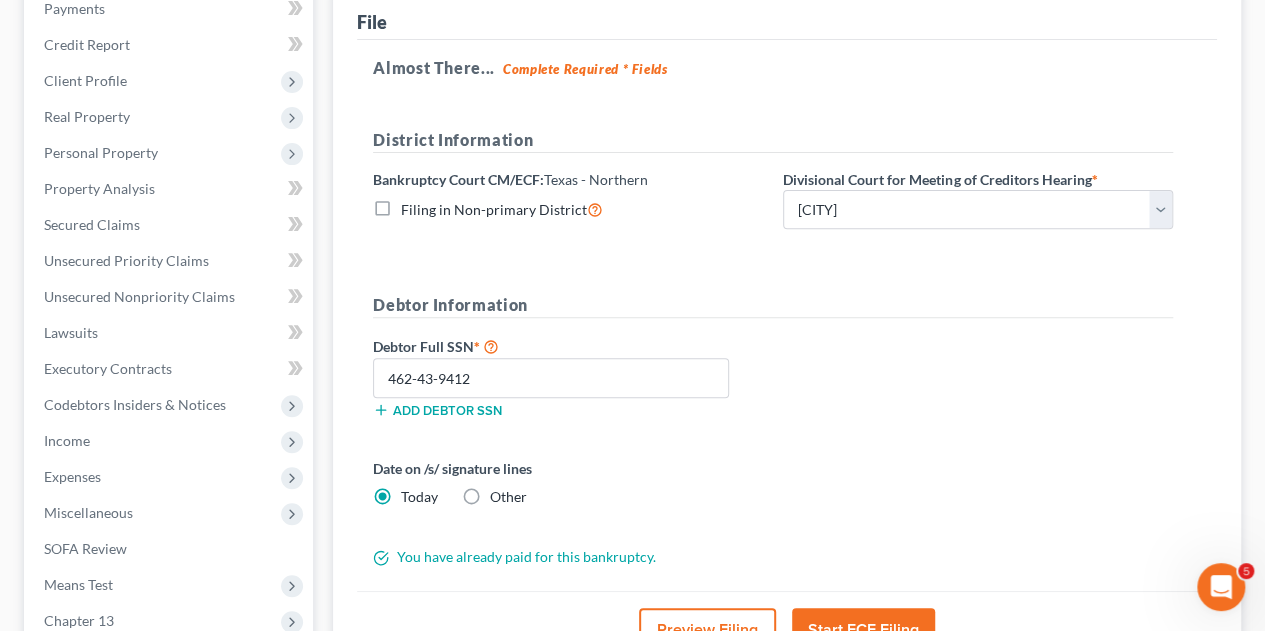 click on "Start ECF Filing" at bounding box center (863, 630) 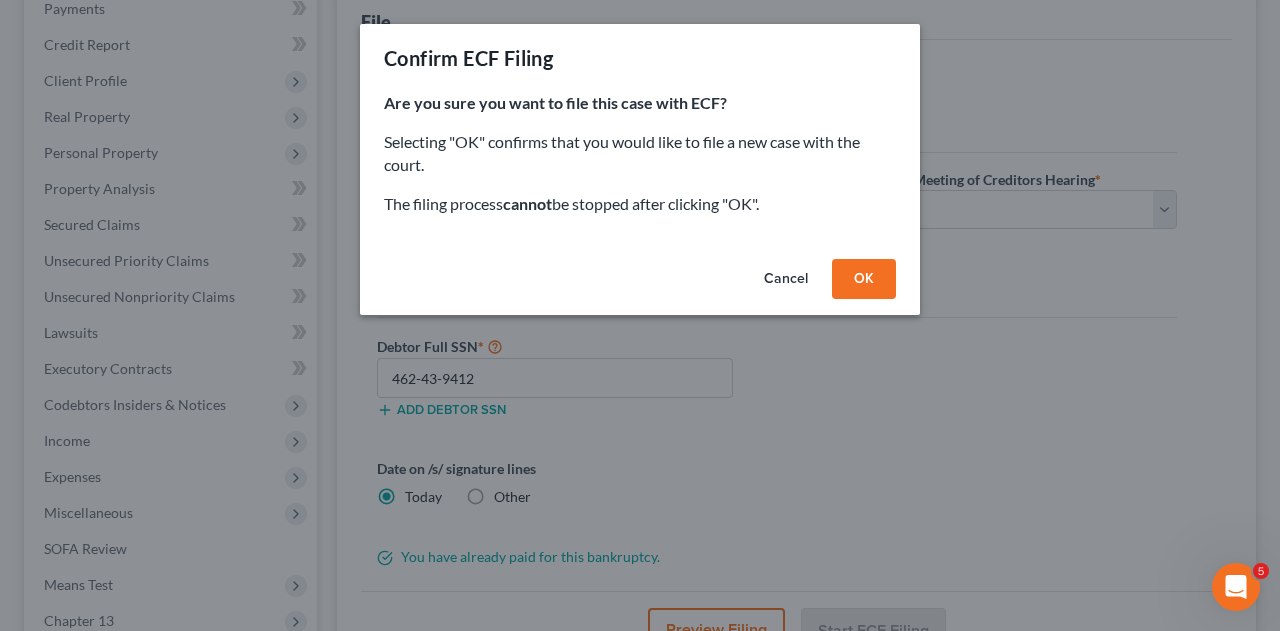 click on "OK" at bounding box center [864, 279] 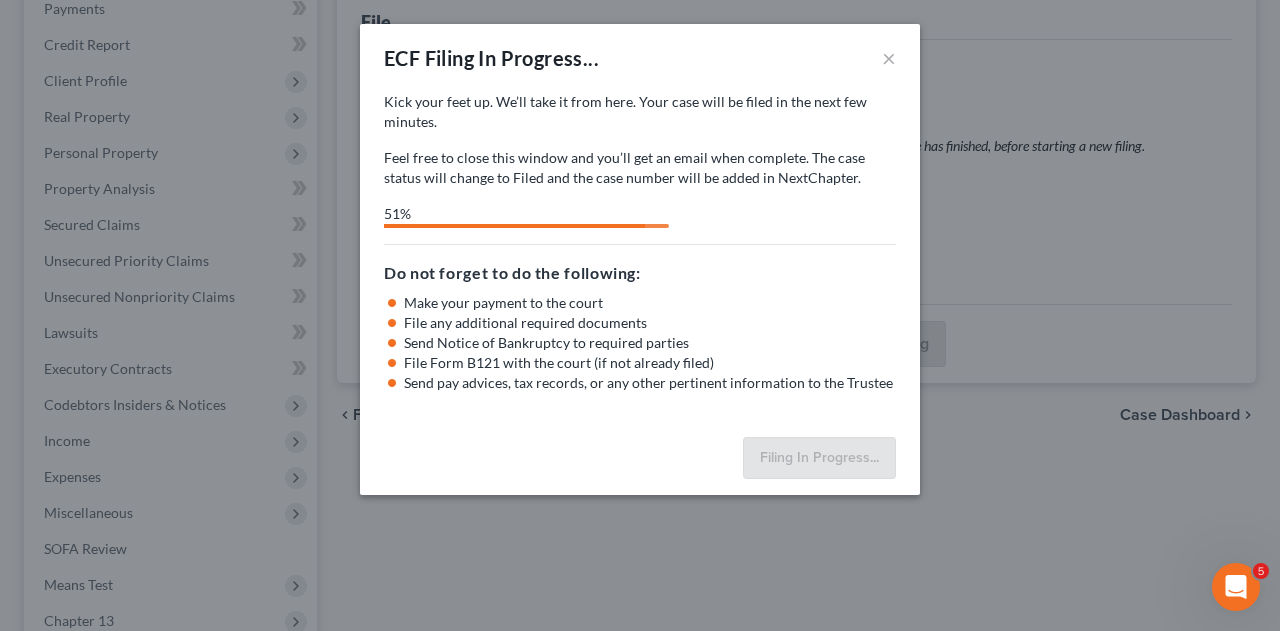 select on "6" 